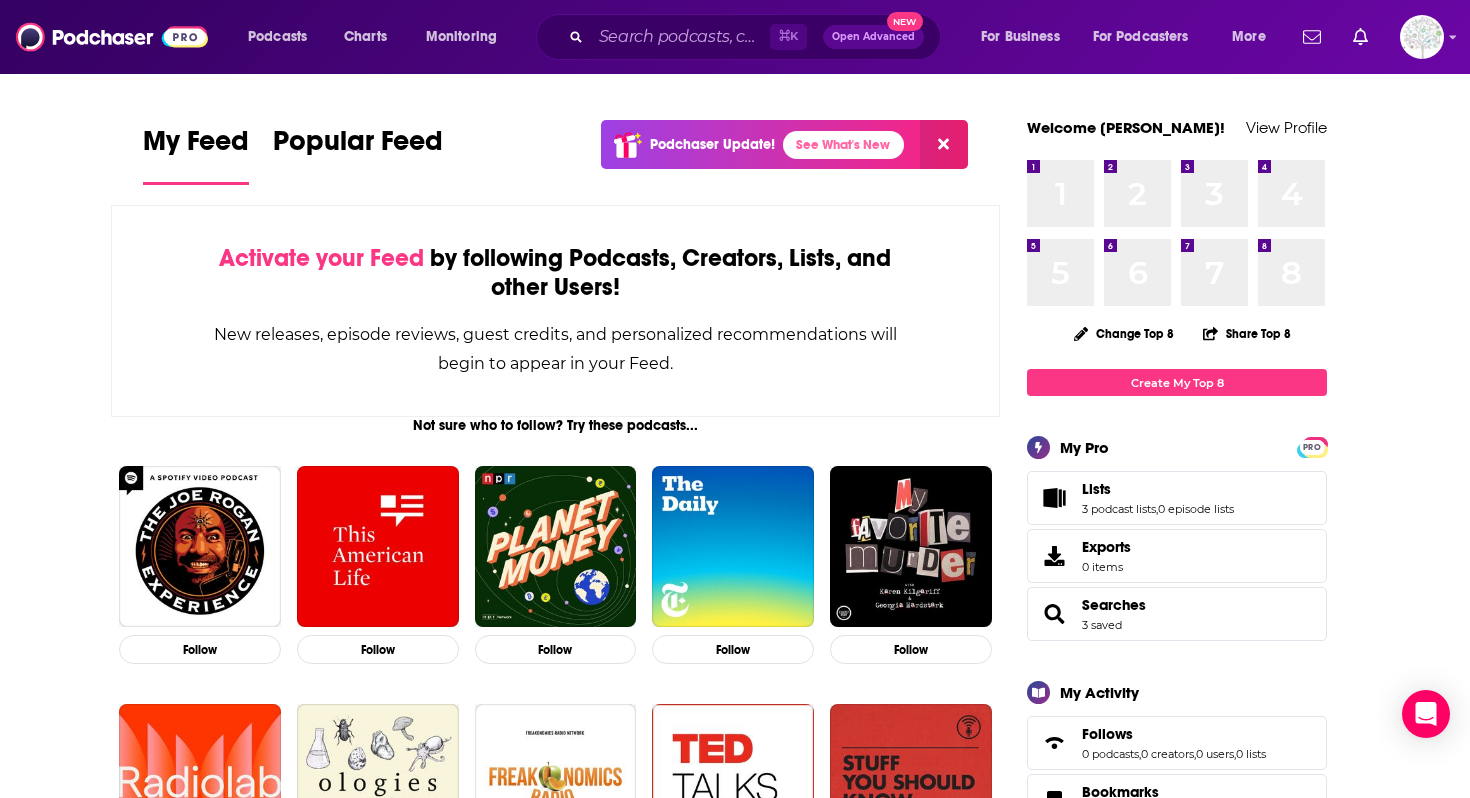 scroll, scrollTop: 0, scrollLeft: 0, axis: both 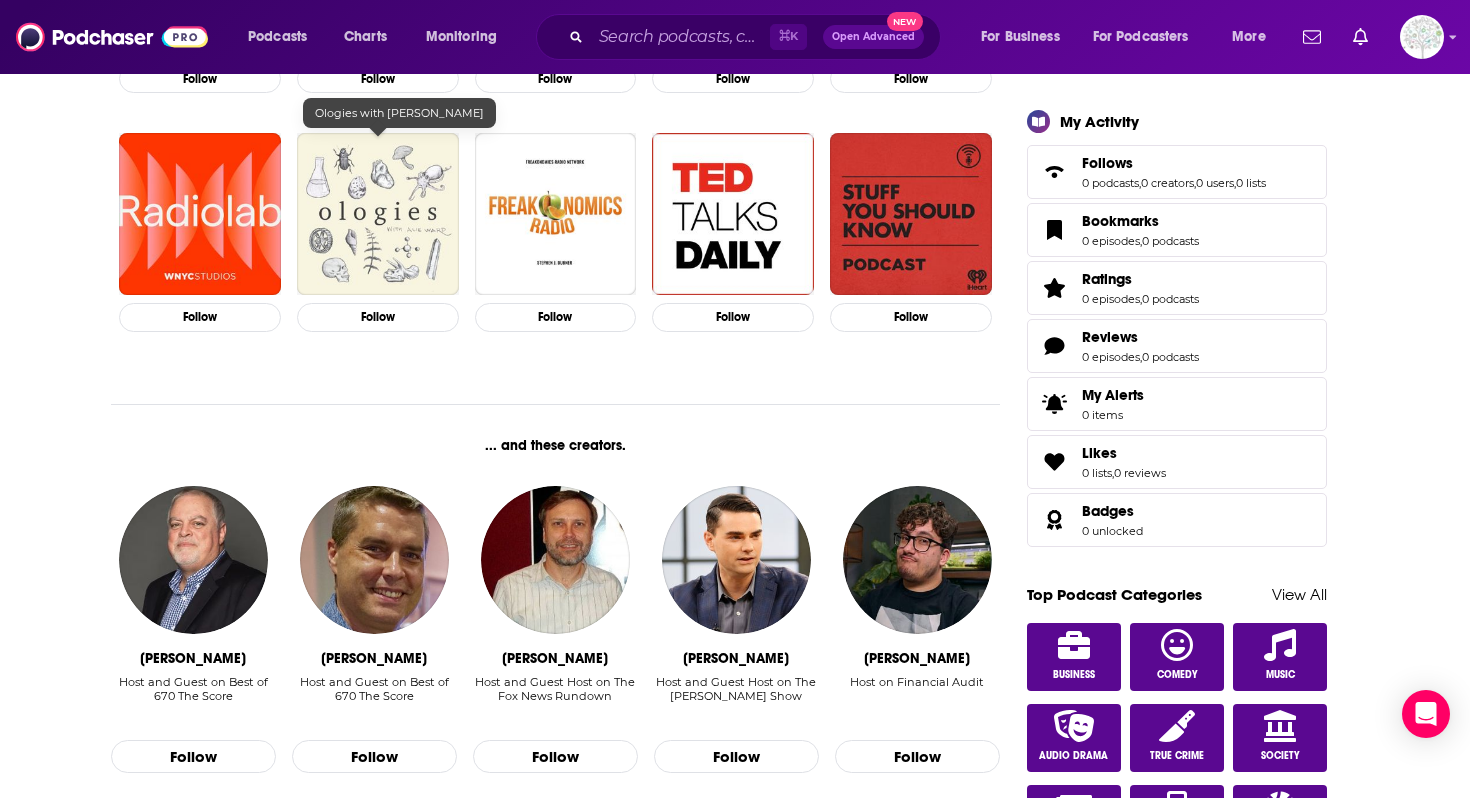 click at bounding box center (378, 214) 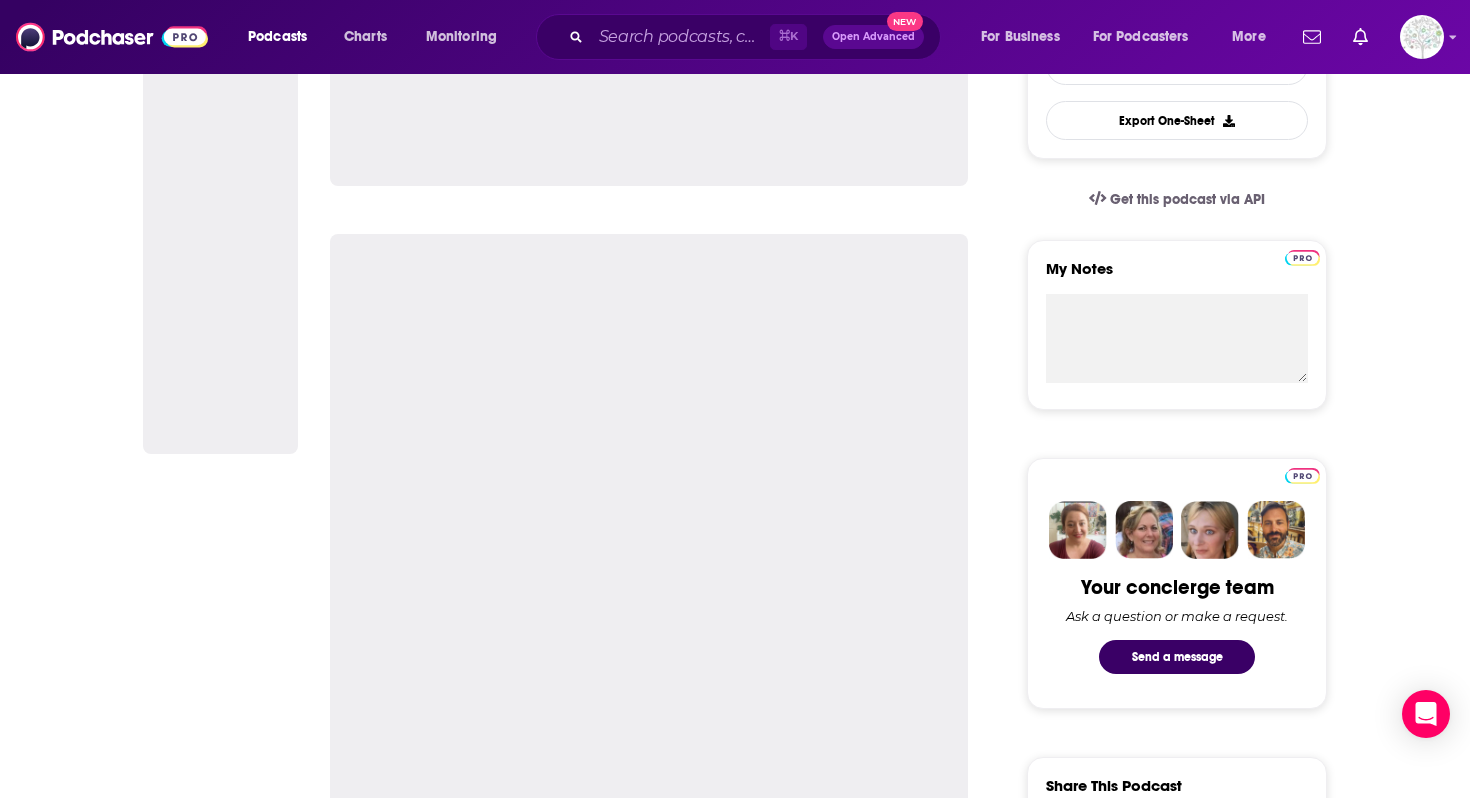 scroll, scrollTop: 0, scrollLeft: 0, axis: both 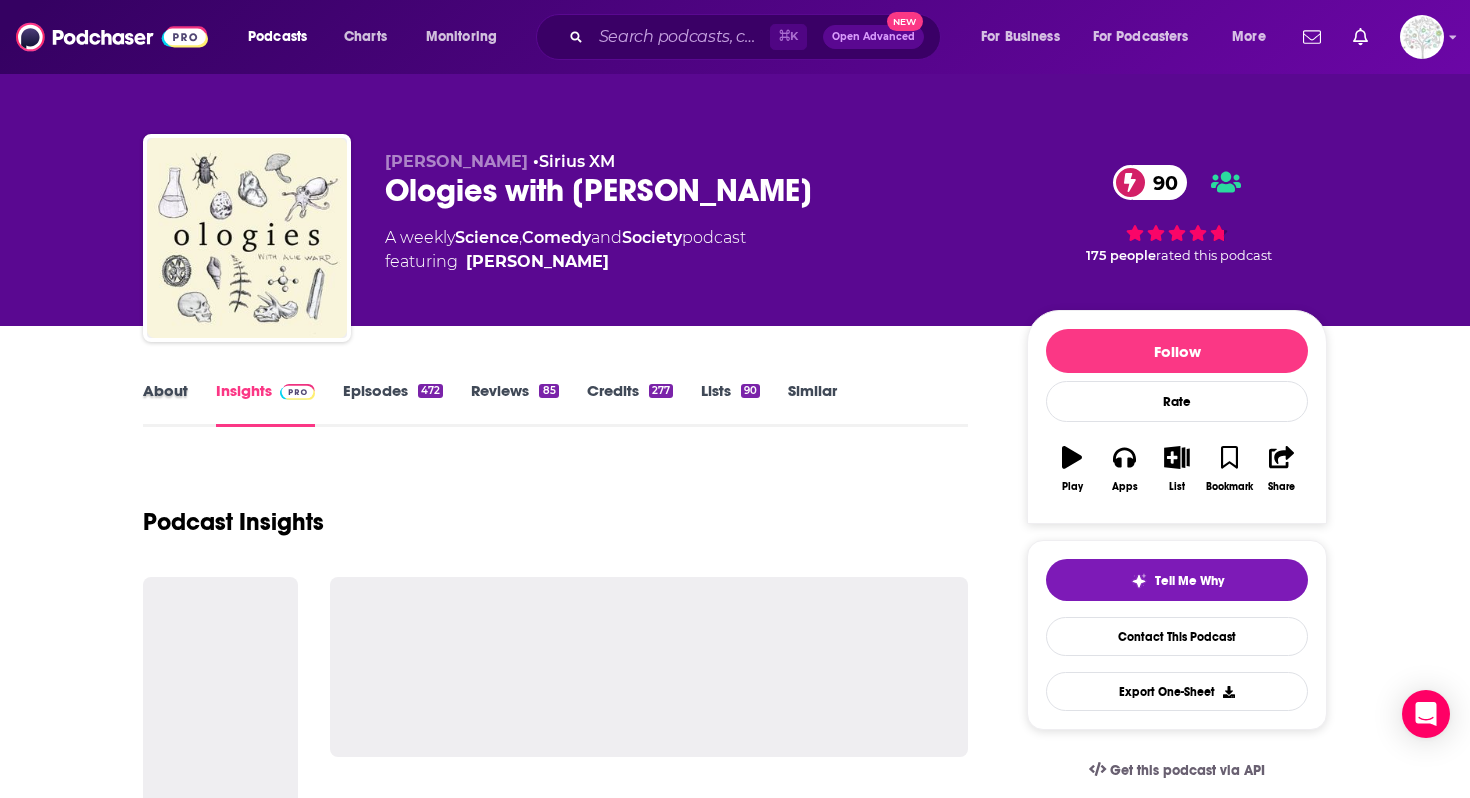 click on "About" at bounding box center [179, 404] 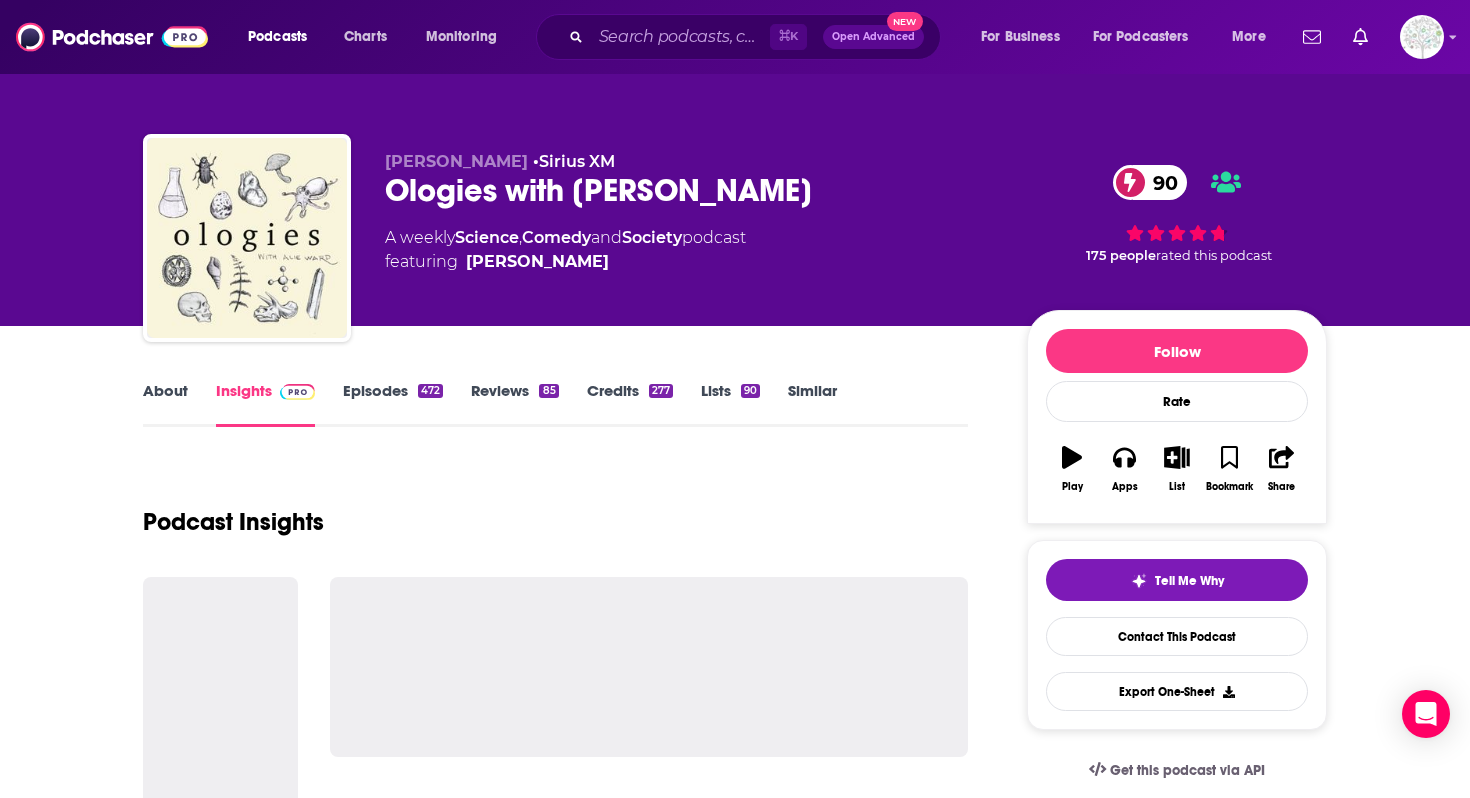click on "About" at bounding box center (165, 404) 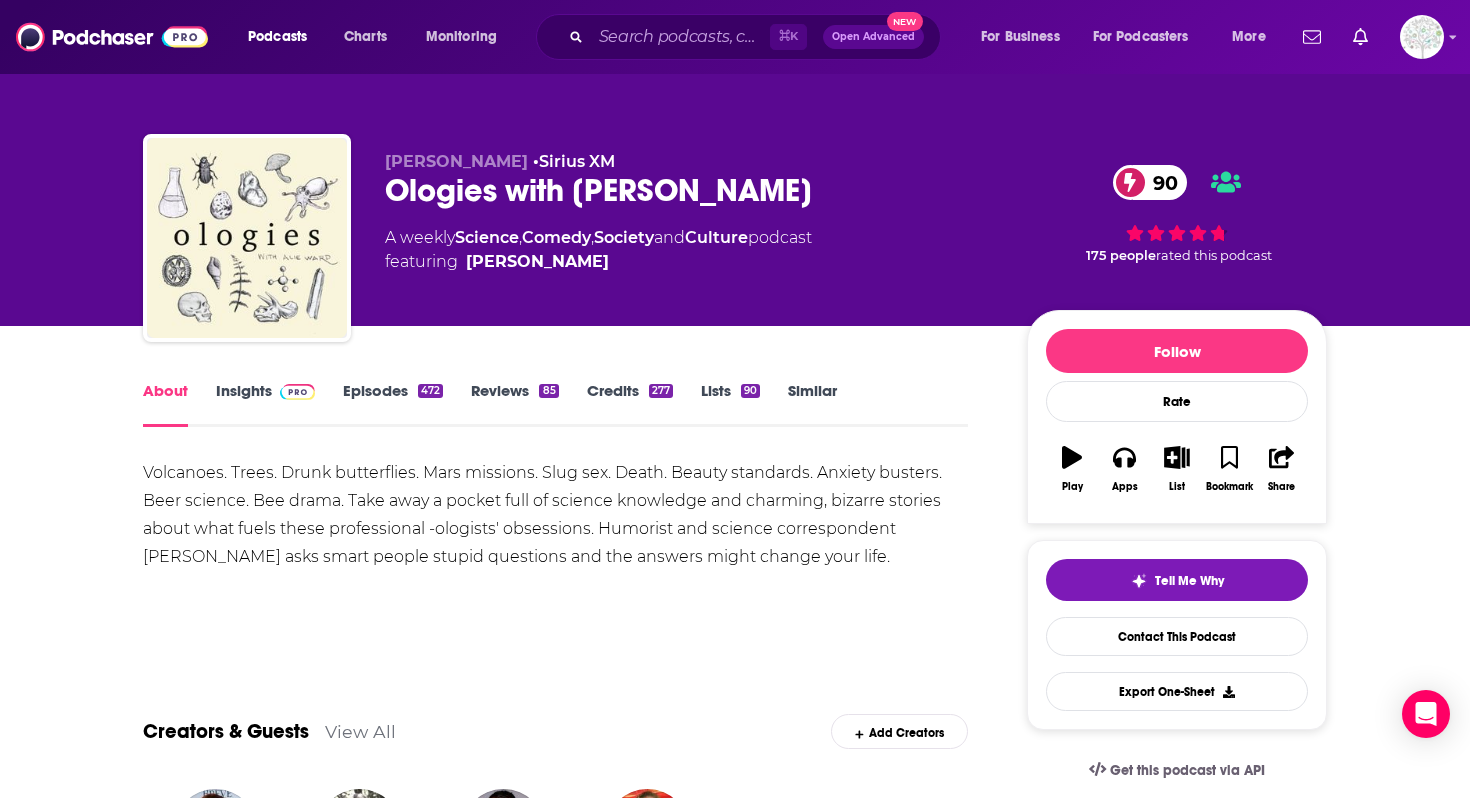 click on "Insights" at bounding box center [265, 404] 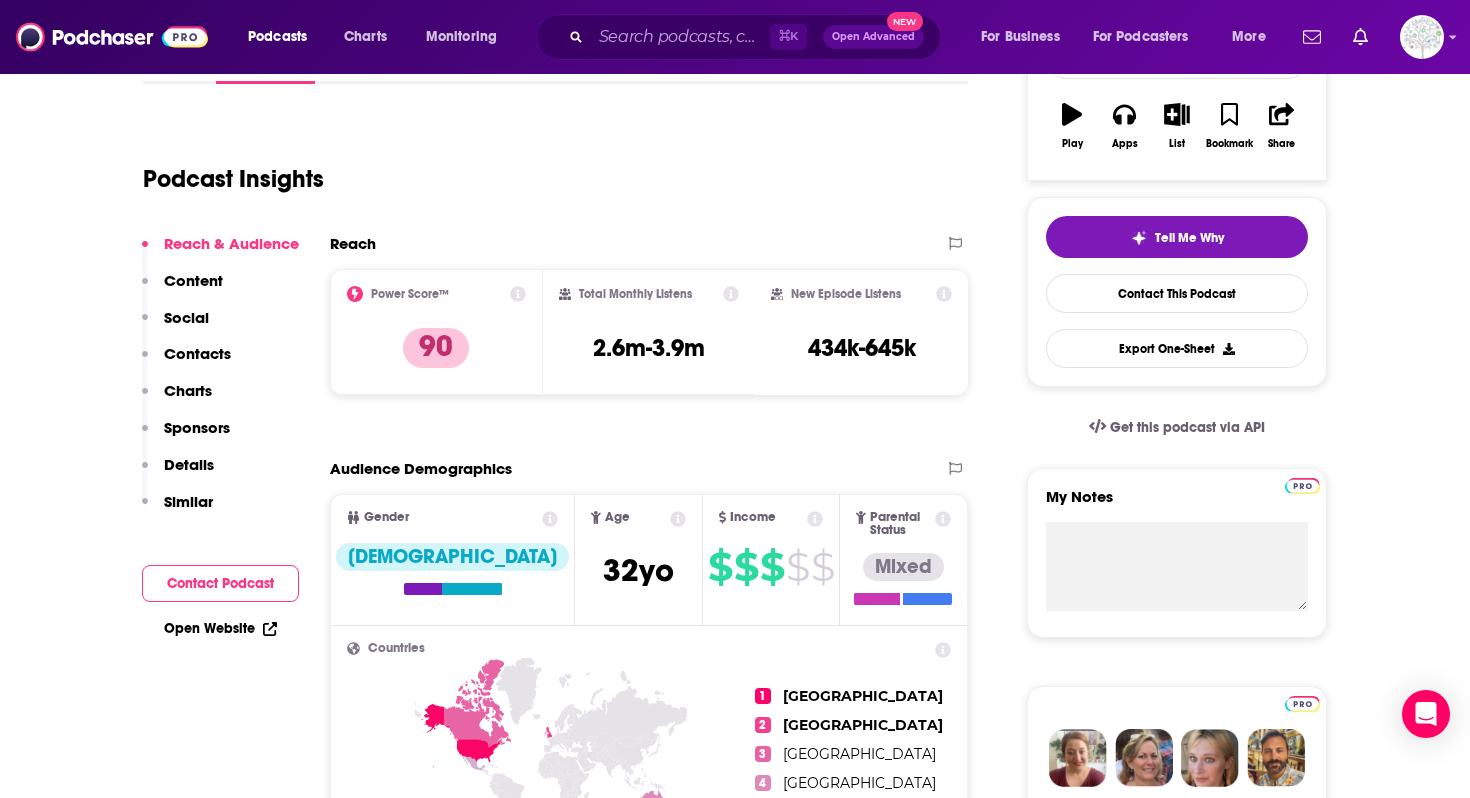 scroll, scrollTop: 0, scrollLeft: 0, axis: both 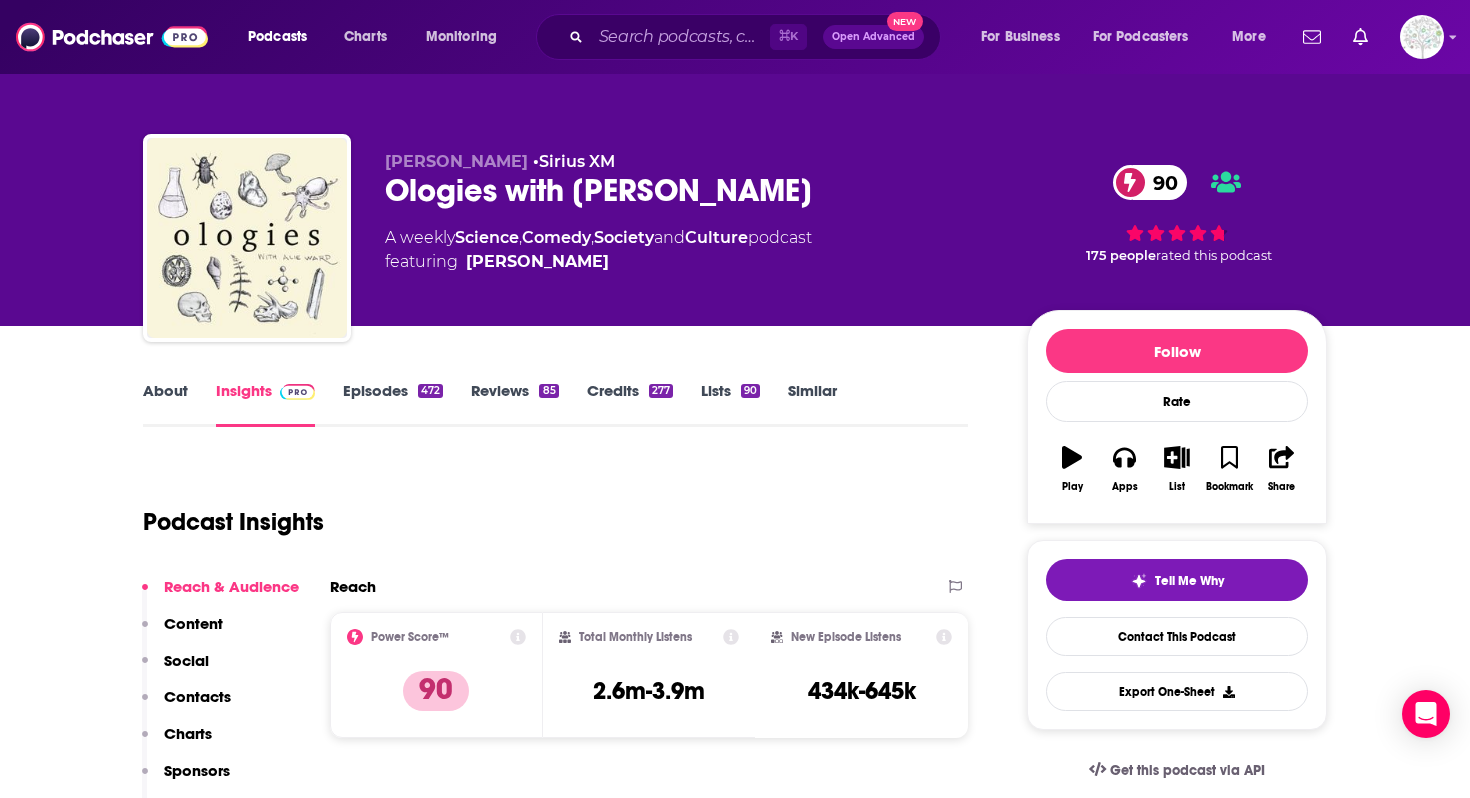 click on "About Insights Episodes 472 Reviews 85 Credits 277 Lists 90 Similar Podcast Insights Reach & Audience Content Social Contacts Charts Sponsors Details Similar Contact Podcast Open Website  Reach Power Score™ 90 Total Monthly Listens 2.6m-3.9m New Episode Listens 434k-645k Export One-Sheet Audience Demographics Gender [DEMOGRAPHIC_DATA] Age [DEMOGRAPHIC_DATA] yo Income $ $ $ $ $ Parental Status Mixed Countries 1 [GEOGRAPHIC_DATA] 2 [GEOGRAPHIC_DATA] 3 [GEOGRAPHIC_DATA] 4 [GEOGRAPHIC_DATA] 5 [GEOGRAPHIC_DATA] Top Cities [US_STATE], [GEOGRAPHIC_DATA] , [GEOGRAPHIC_DATA] , [GEOGRAPHIC_DATA], [GEOGRAPHIC_DATA] , [GEOGRAPHIC_DATA] , [US_STATE], [GEOGRAPHIC_DATA] , [GEOGRAPHIC_DATA], [GEOGRAPHIC_DATA] Interests Space/Astronomy , Art/culture , Nonfiction , Fiction , News , Literature Jobs Researchers , Biologists , Authors/Writers , Scientists , Directors , Professors Ethnicities White / [DEMOGRAPHIC_DATA] , [DEMOGRAPHIC_DATA] , [DEMOGRAPHIC_DATA] , Asian Show More Content Political Skew Neutral/Mixed Socials X/Twitter @Ologies 64k Instagram @ologies 222k Twitter @alieward Host Link Contacts   RSS   Podcast Email [PERSON_NAME] [EMAIL_ADDRESS][DOMAIN_NAME] [EMAIL_ADDRESS][DOMAIN_NAME]     Other Contact [PERSON_NAME]" at bounding box center (735, 5924) 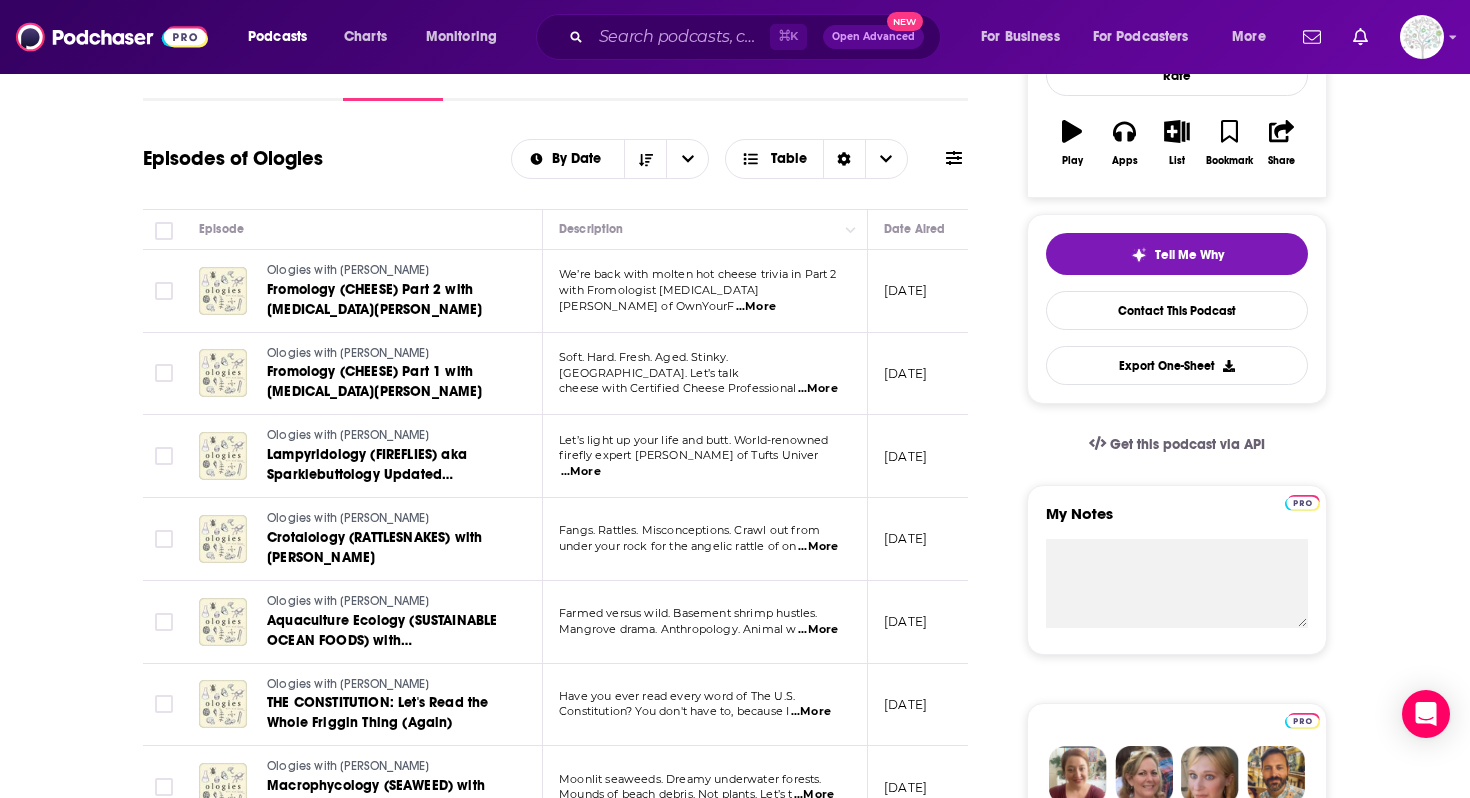 scroll, scrollTop: 352, scrollLeft: 0, axis: vertical 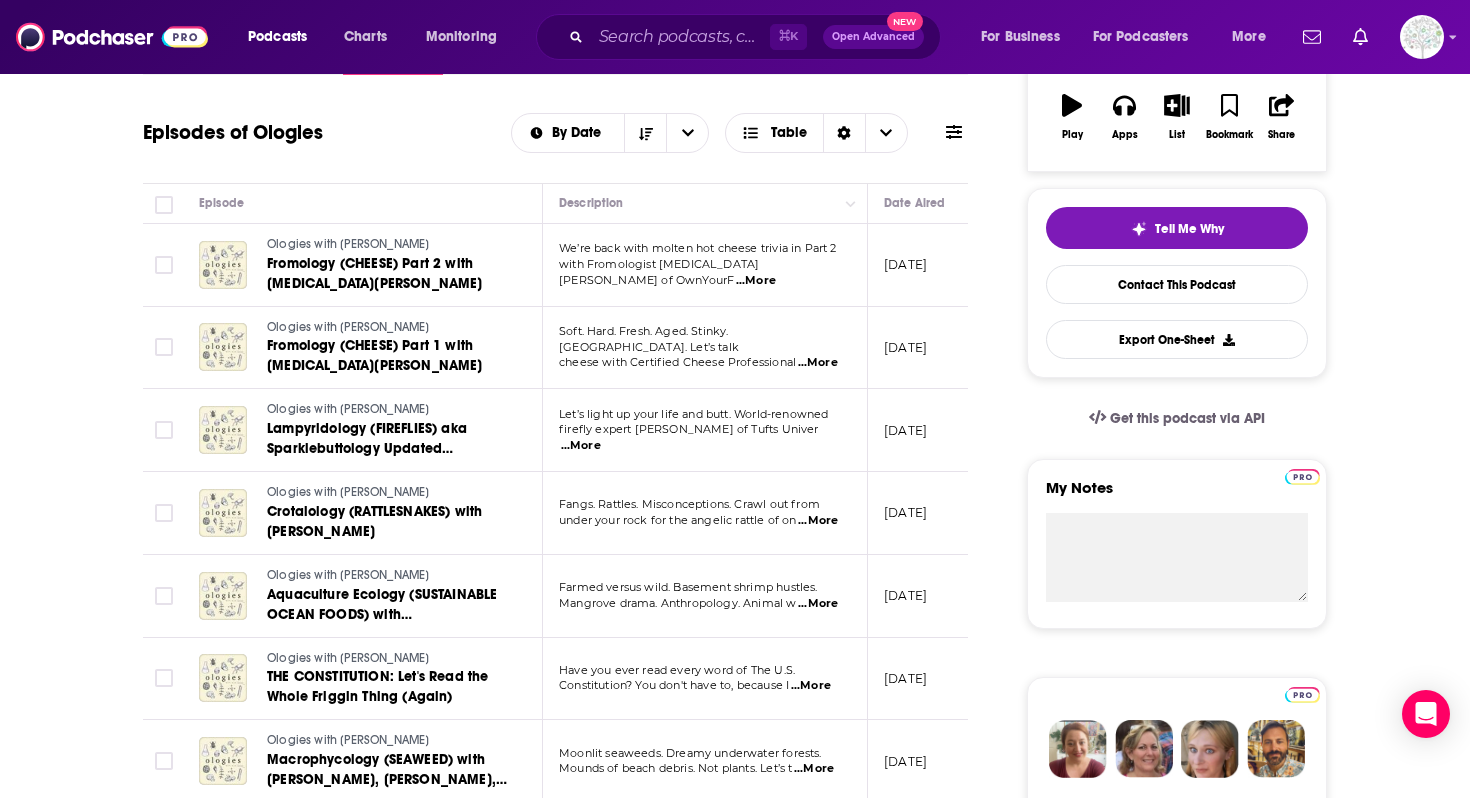 click on "...More" at bounding box center (818, 604) 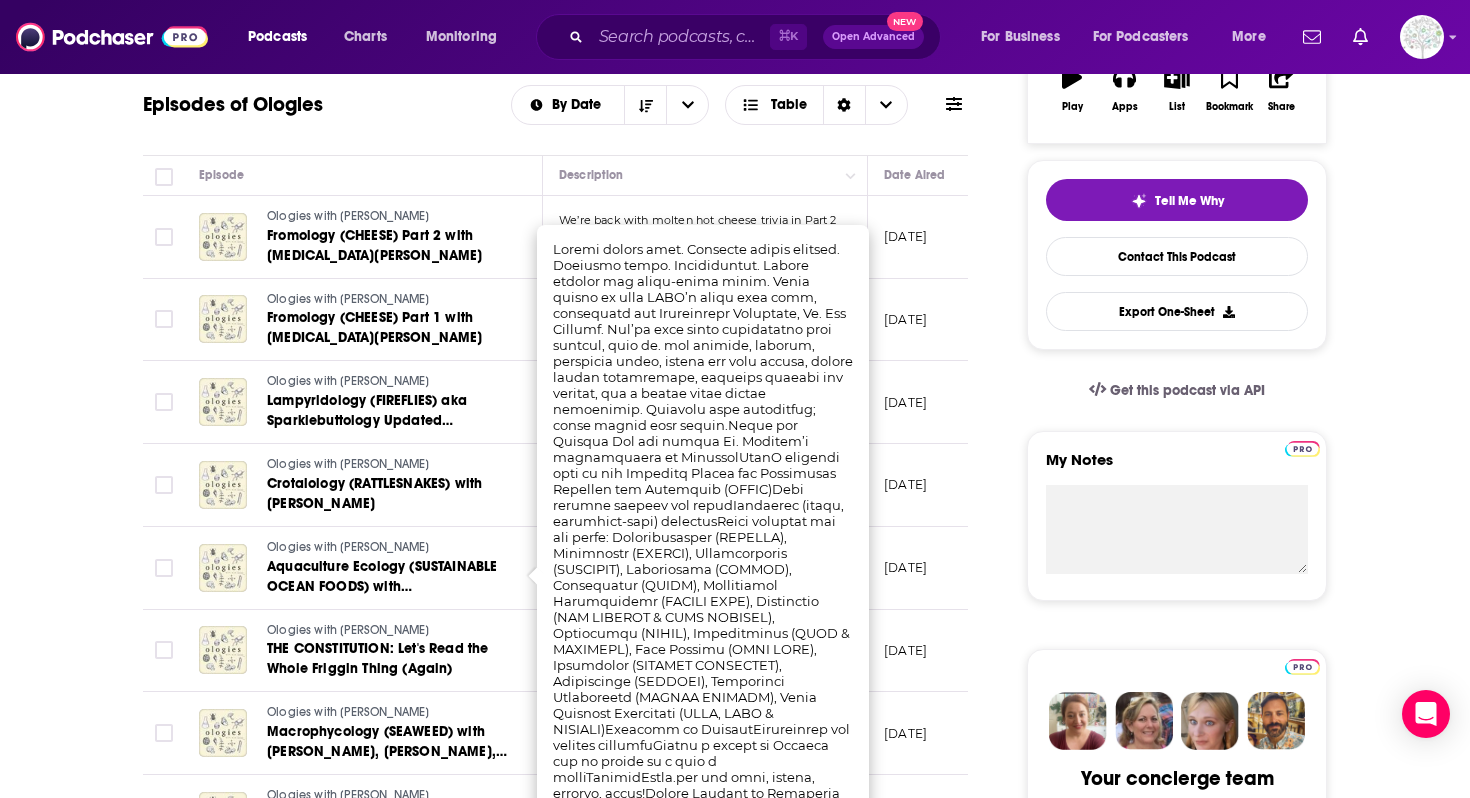 scroll, scrollTop: 390, scrollLeft: 0, axis: vertical 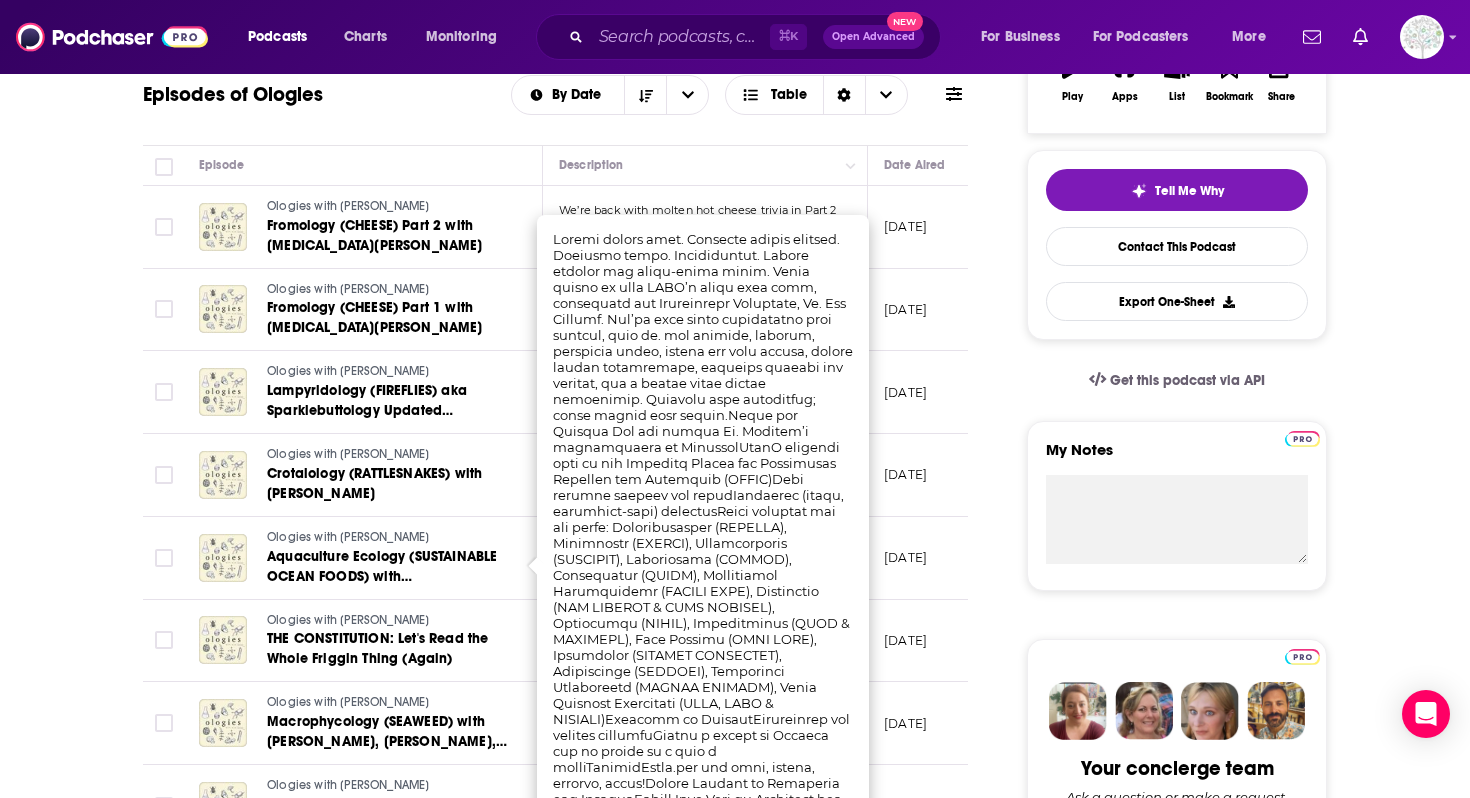 click on "About Insights Episodes 472 Reviews 85 Credits 277 Lists 90 Similar Episodes of Ologies By Date Table Episode Description Date Aired Reach Episode Guests Length Ologies with [PERSON_NAME] Fromology (CHEESE) Part 2 with [MEDICAL_DATA][PERSON_NAME] We’re back with molten hot cheese trivia in Part 2 with Fromologist [MEDICAL_DATA][PERSON_NAME] of OwnYourF  ...More [DATE] 568k-844k [MEDICAL_DATA][PERSON_NAME] 1:12:09 s Ologies with [PERSON_NAME] Fromology (CHEESE) Part 1 with [MEDICAL_DATA][PERSON_NAME] Soft. Hard. Fresh. Aged. Stinky. [GEOGRAPHIC_DATA]. Let’s talk cheese with Certified Cheese Professional   ...More [DATE] 488k-725k [MEDICAL_DATA][PERSON_NAME] 1:20:21 s Ologies with [PERSON_NAME] Lampyridology (FIREFLIES) aka Sparklebuttology Updated [MEDICAL_DATA] with [PERSON_NAME] Let’s light up your life and butt. World-renowned firefly expert [PERSON_NAME] of Tufts Univer  ...More [DATE] 371k-552k [PERSON_NAME] 1:11:54 s Ologies with [PERSON_NAME] Crotalology (RATTLESNAKES) with [PERSON_NAME]. Rattles. Misconceptions. Crawl out from under your rock for the angelic rattle of on  ...More [DATE]" at bounding box center [569, 1300] 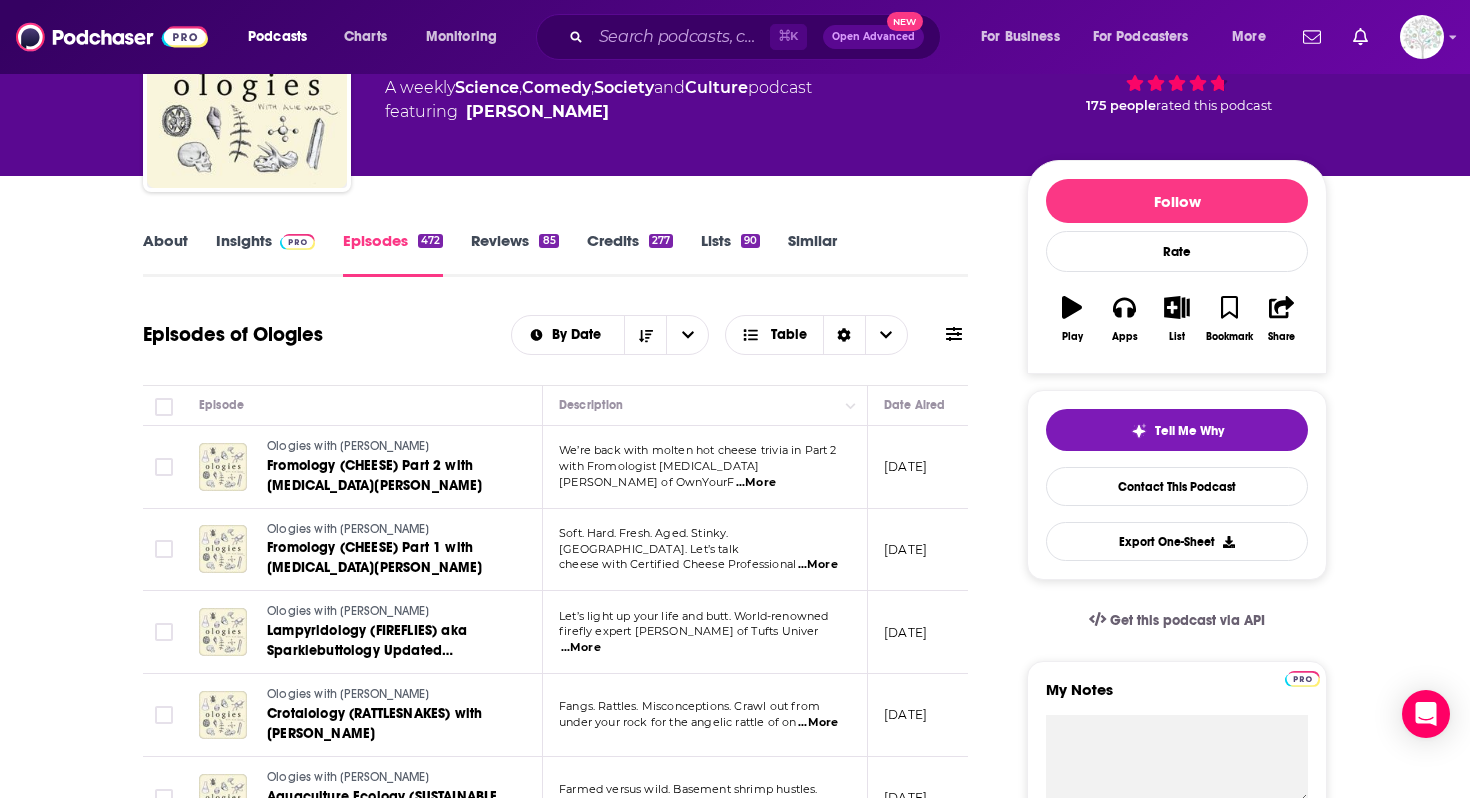 scroll, scrollTop: 0, scrollLeft: 0, axis: both 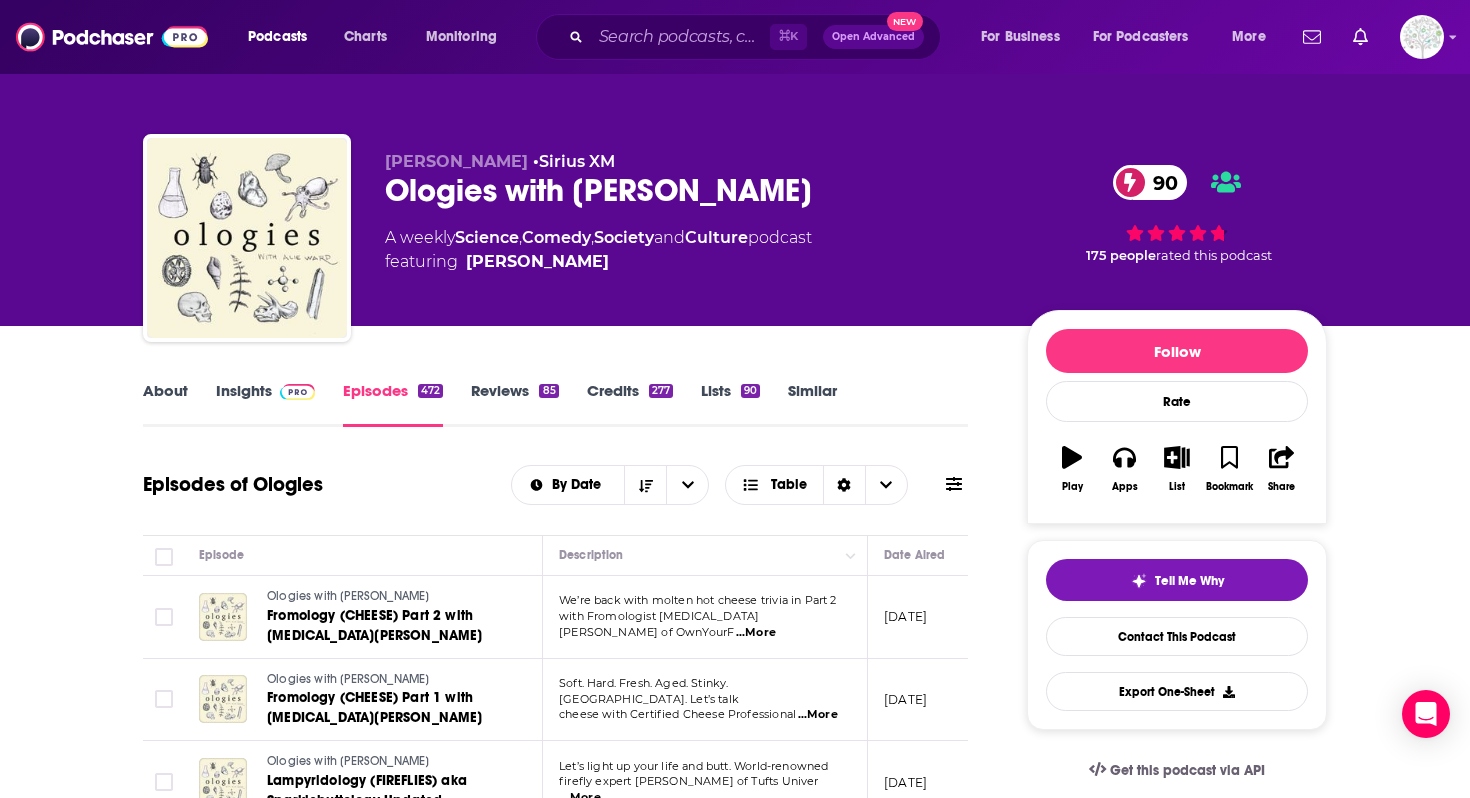 click on "Insights" at bounding box center [265, 404] 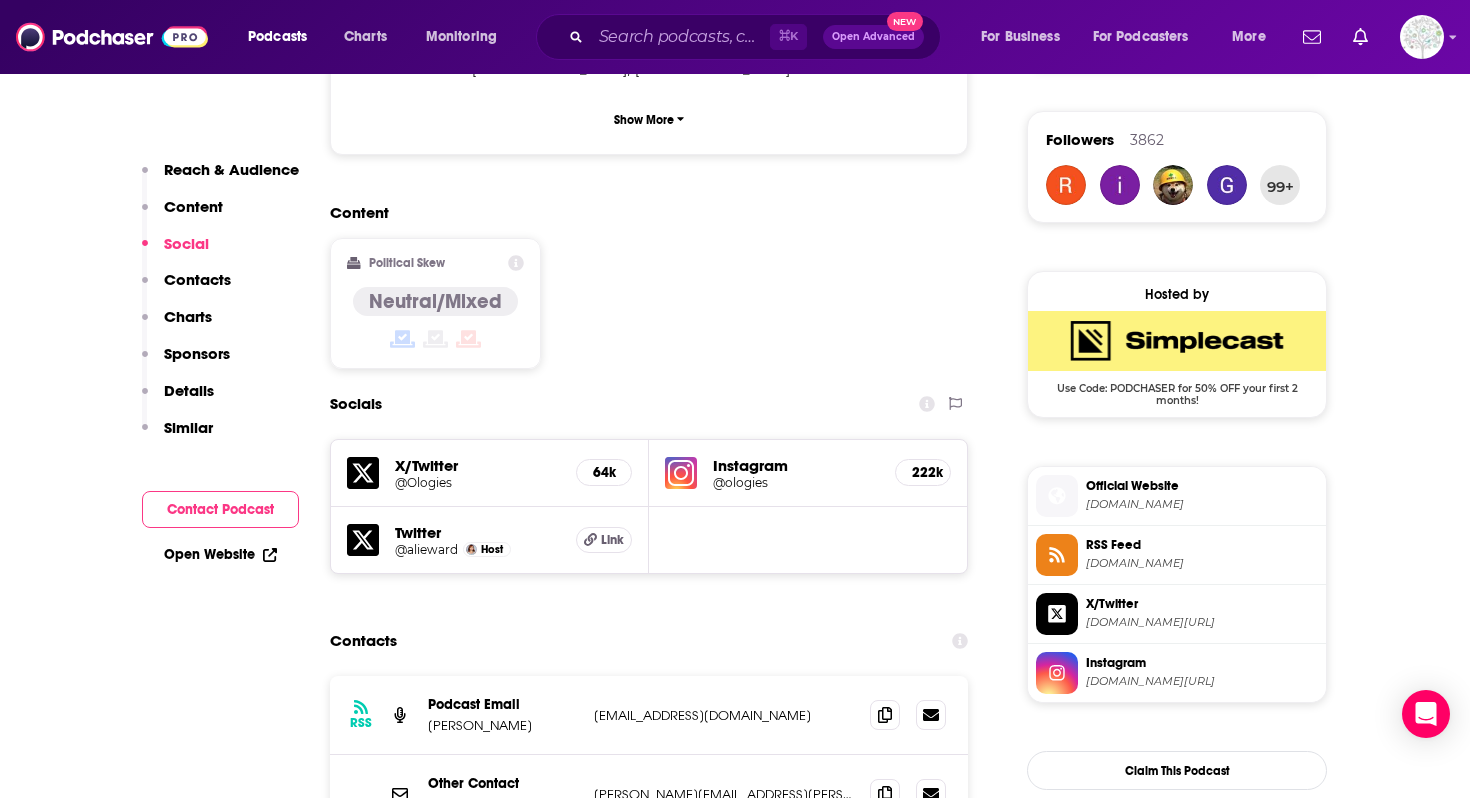 scroll, scrollTop: 1735, scrollLeft: 0, axis: vertical 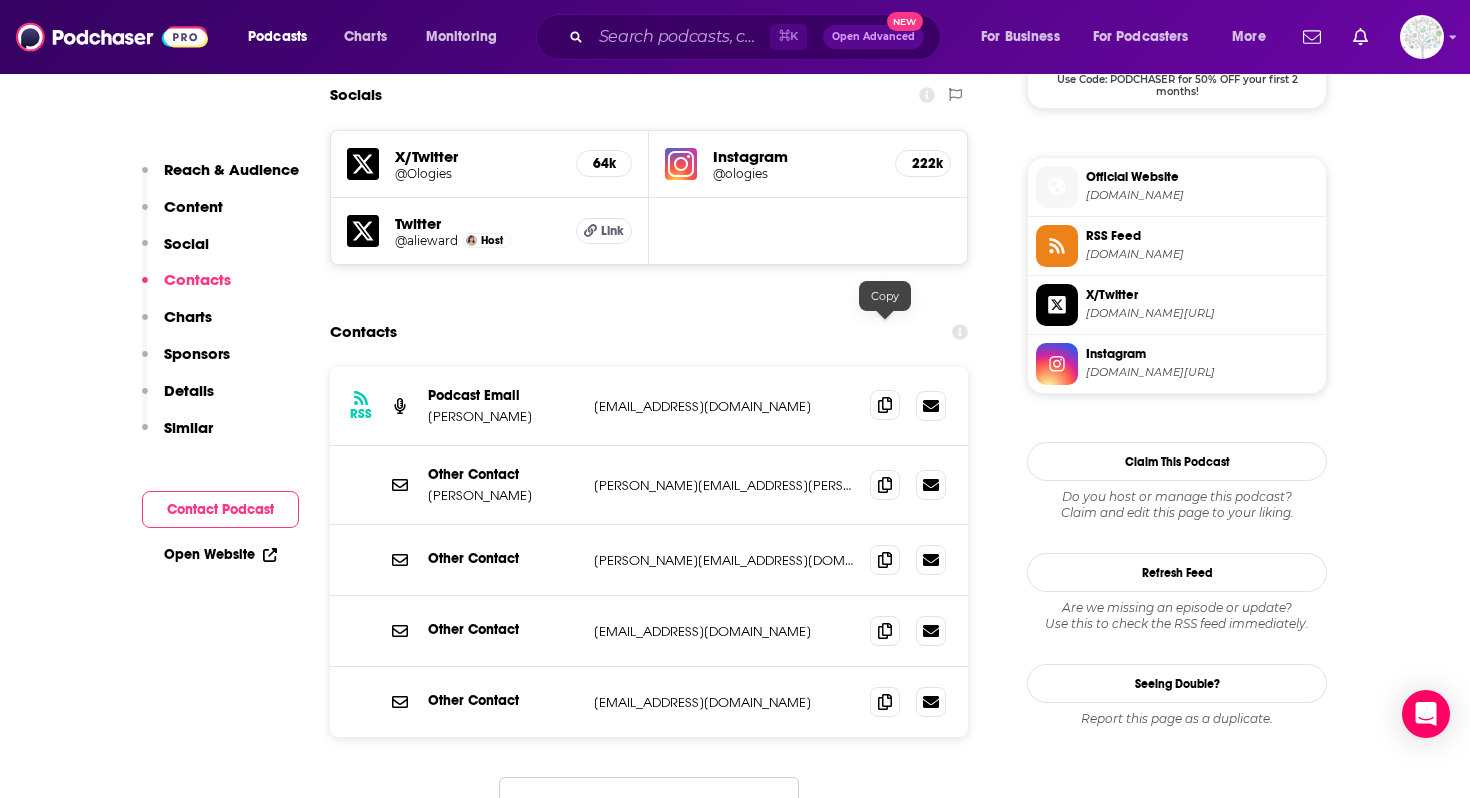 click at bounding box center [885, 405] 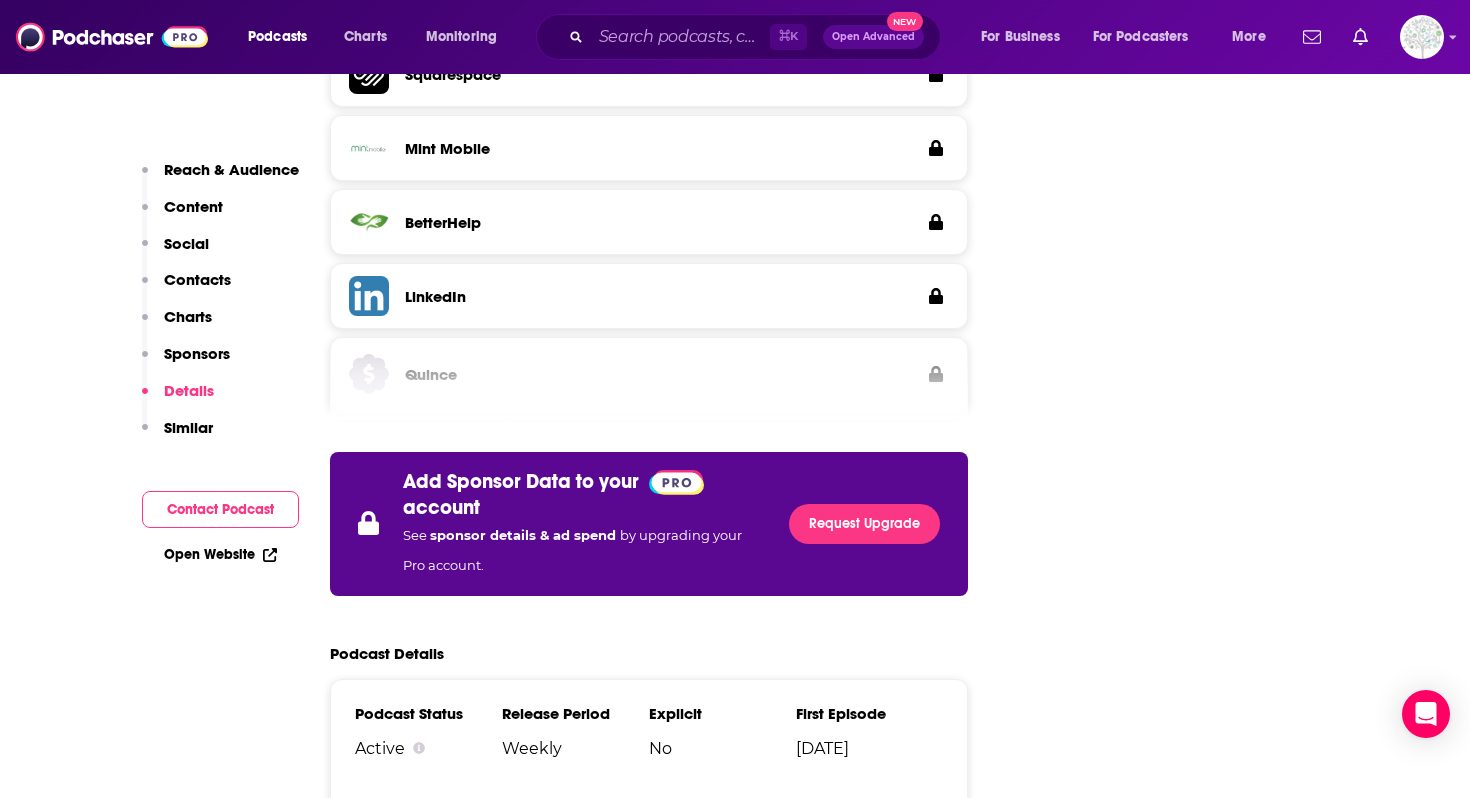 scroll, scrollTop: 3691, scrollLeft: 0, axis: vertical 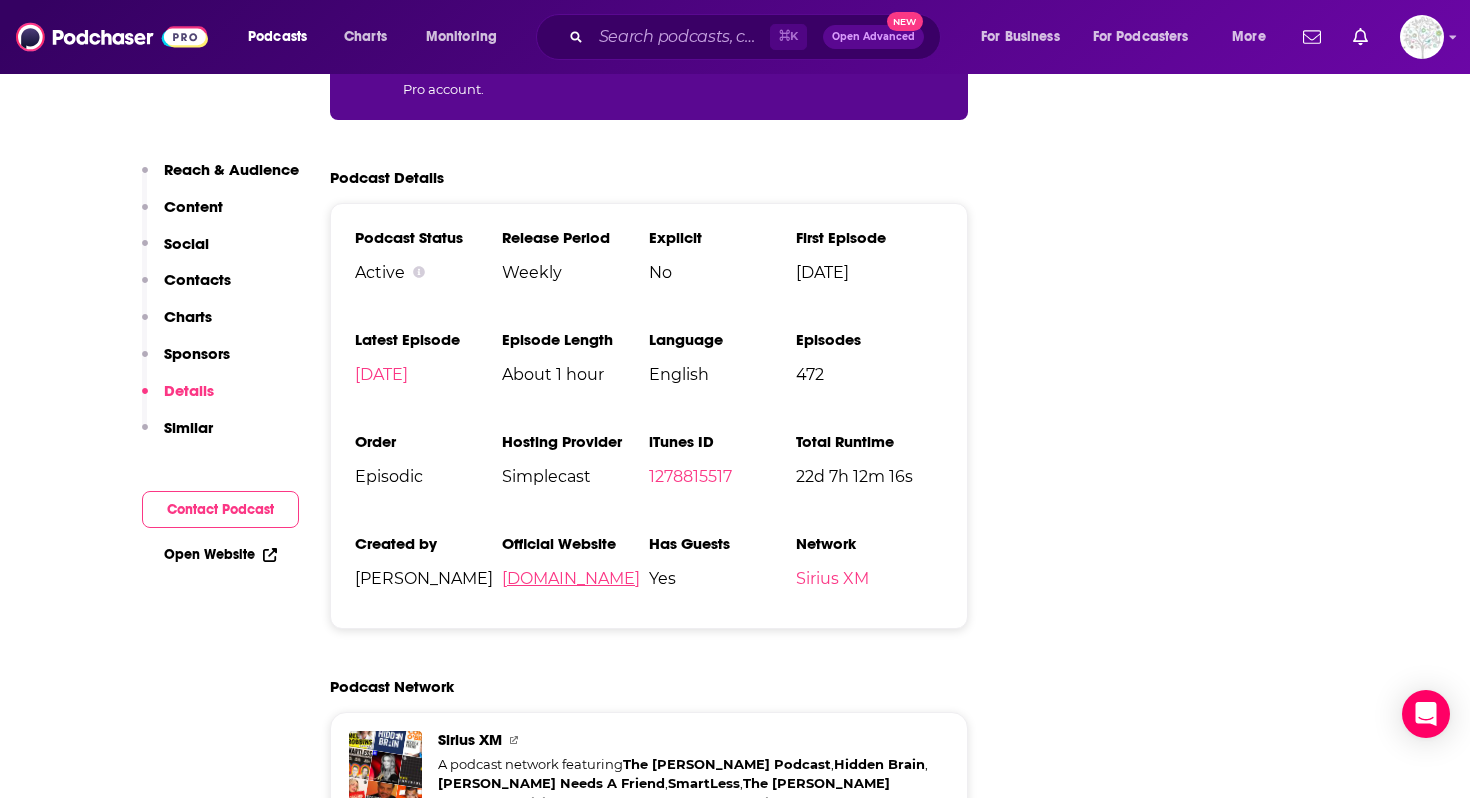 click on "[DOMAIN_NAME]" at bounding box center [571, 578] 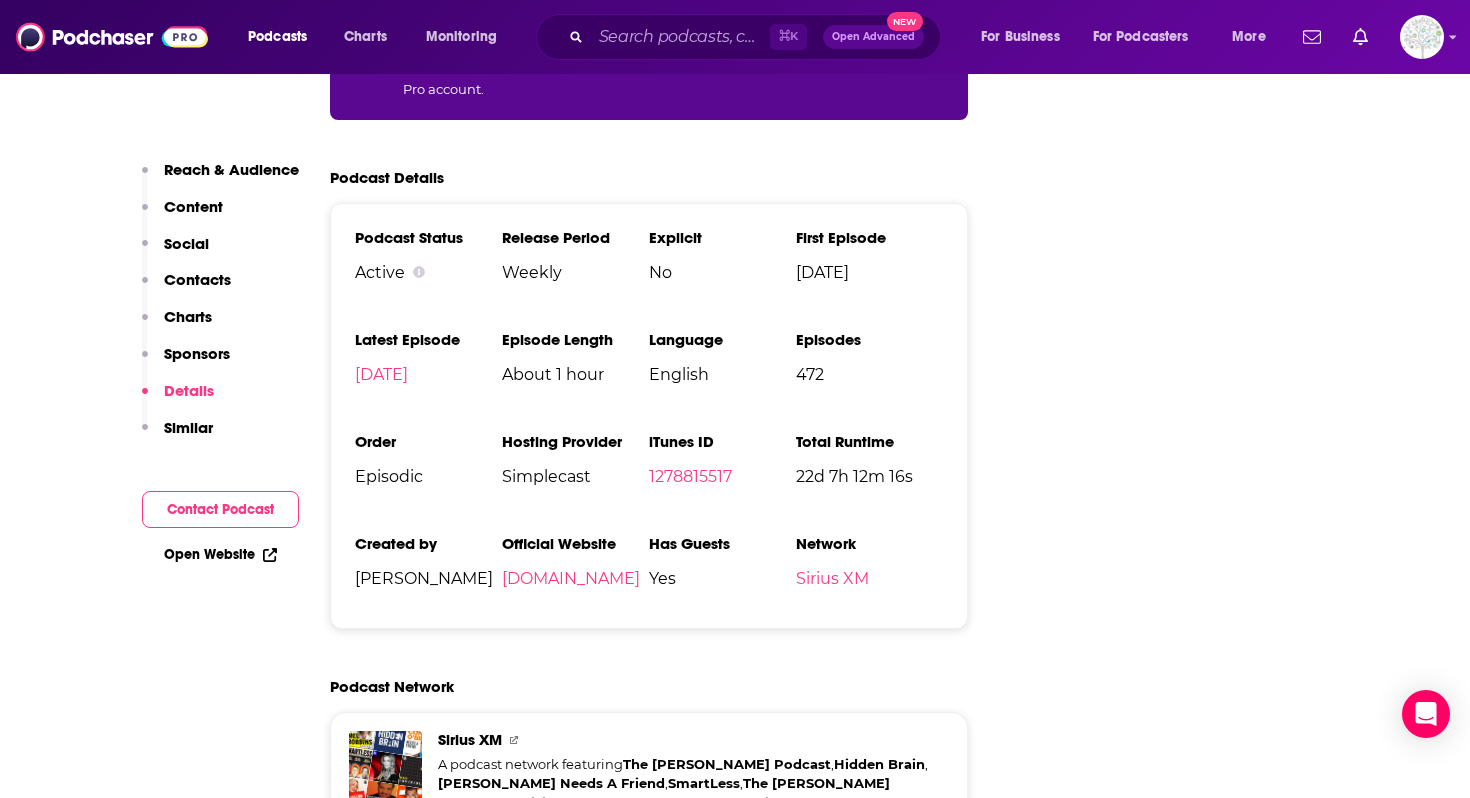 click on "Follow Rate Play Apps List Bookmark Share Tell Me Why Contact This Podcast Export One-Sheet Get this podcast via API My Notes Your concierge team Ask a question or make a request. Send a message Share This Podcast Recommendation sent [URL][DOMAIN_NAME][PERSON_NAME] Copy Link Followers 3862 99+ Hosted by Use Code: PODCHASER for 50% OFF your first 2 months! Official Website [DOMAIN_NAME] RSS Feed [DOMAIN_NAME] X/Twitter [DOMAIN_NAME][URL] Instagram [DOMAIN_NAME][URL] Claim This Podcast Do you host or manage this podcast? Claim and edit this page to your liking. Refresh Feed Are we missing an episode or update? Use this to check the RSS feed immediately. [MEDICAL_DATA]? Report this page as a duplicate." at bounding box center (1177, 2378) 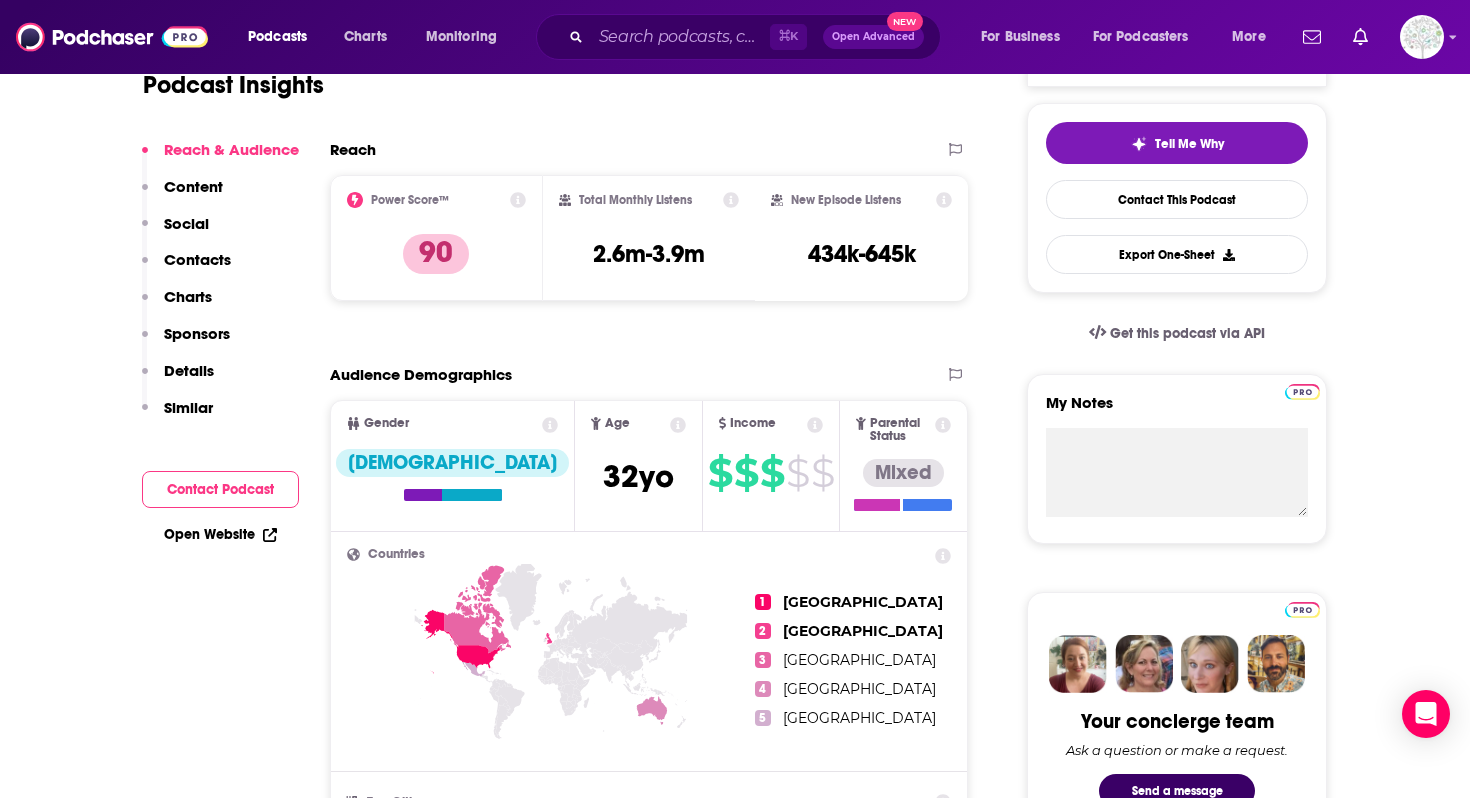 scroll, scrollTop: 0, scrollLeft: 0, axis: both 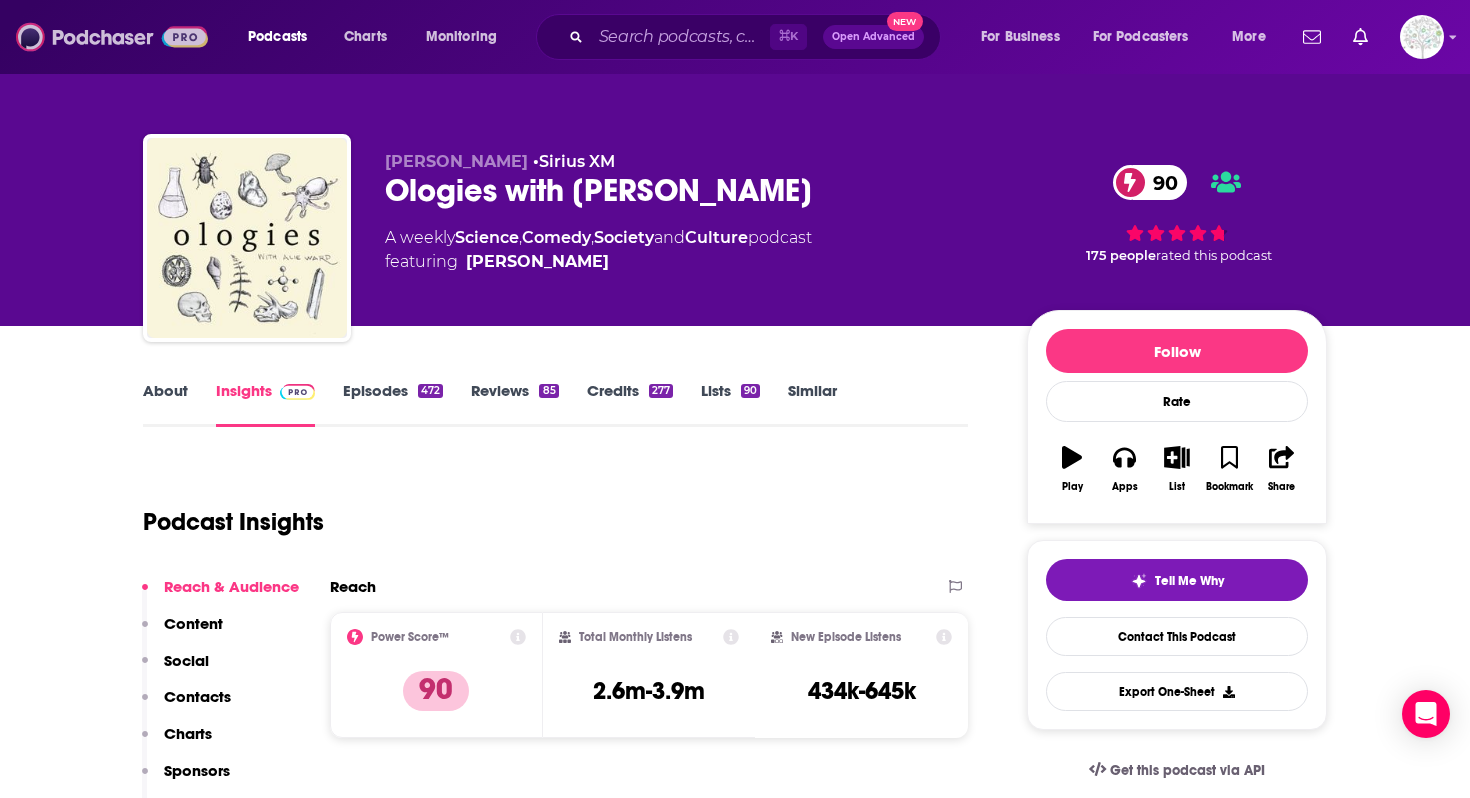 click at bounding box center (112, 37) 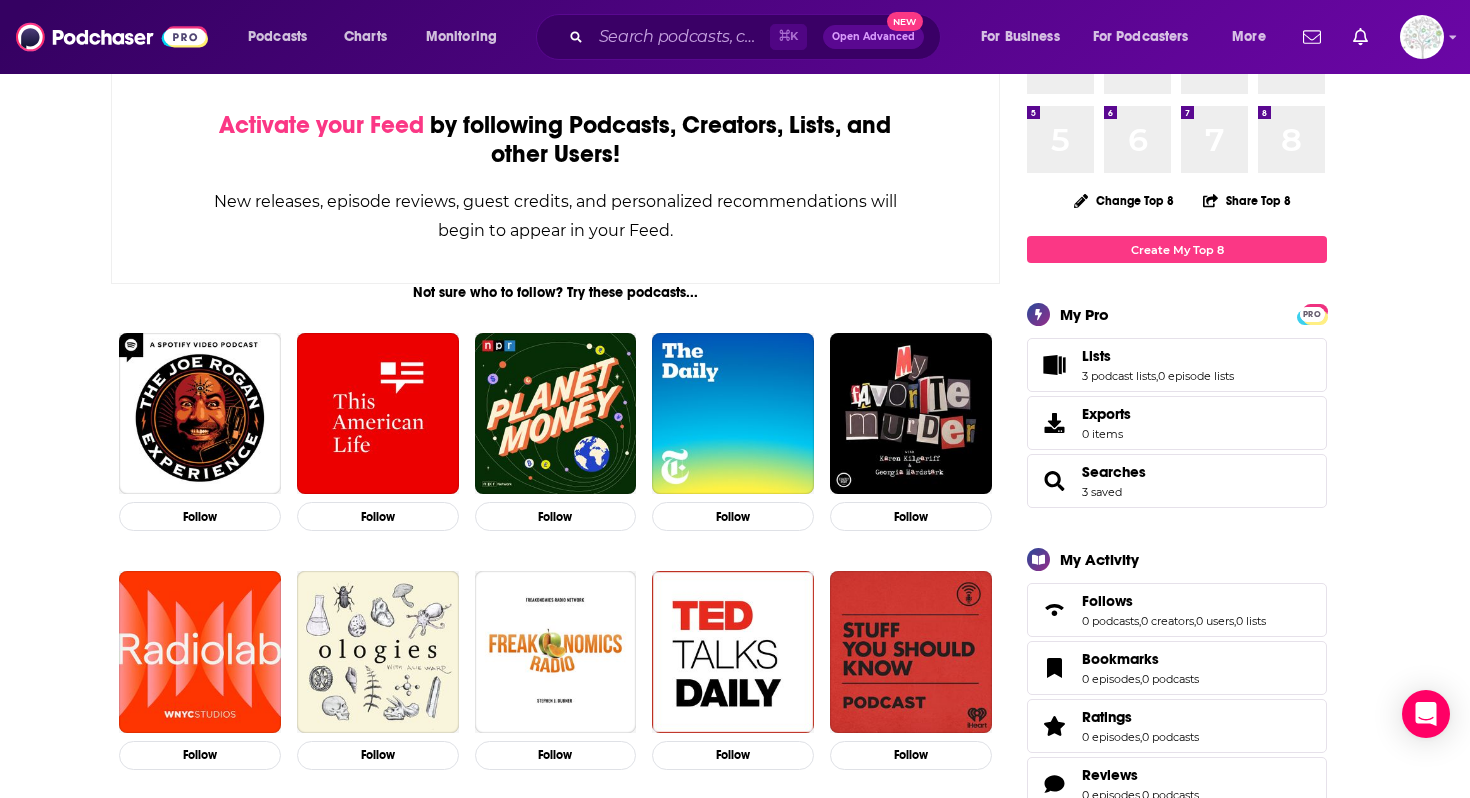 scroll, scrollTop: 335, scrollLeft: 0, axis: vertical 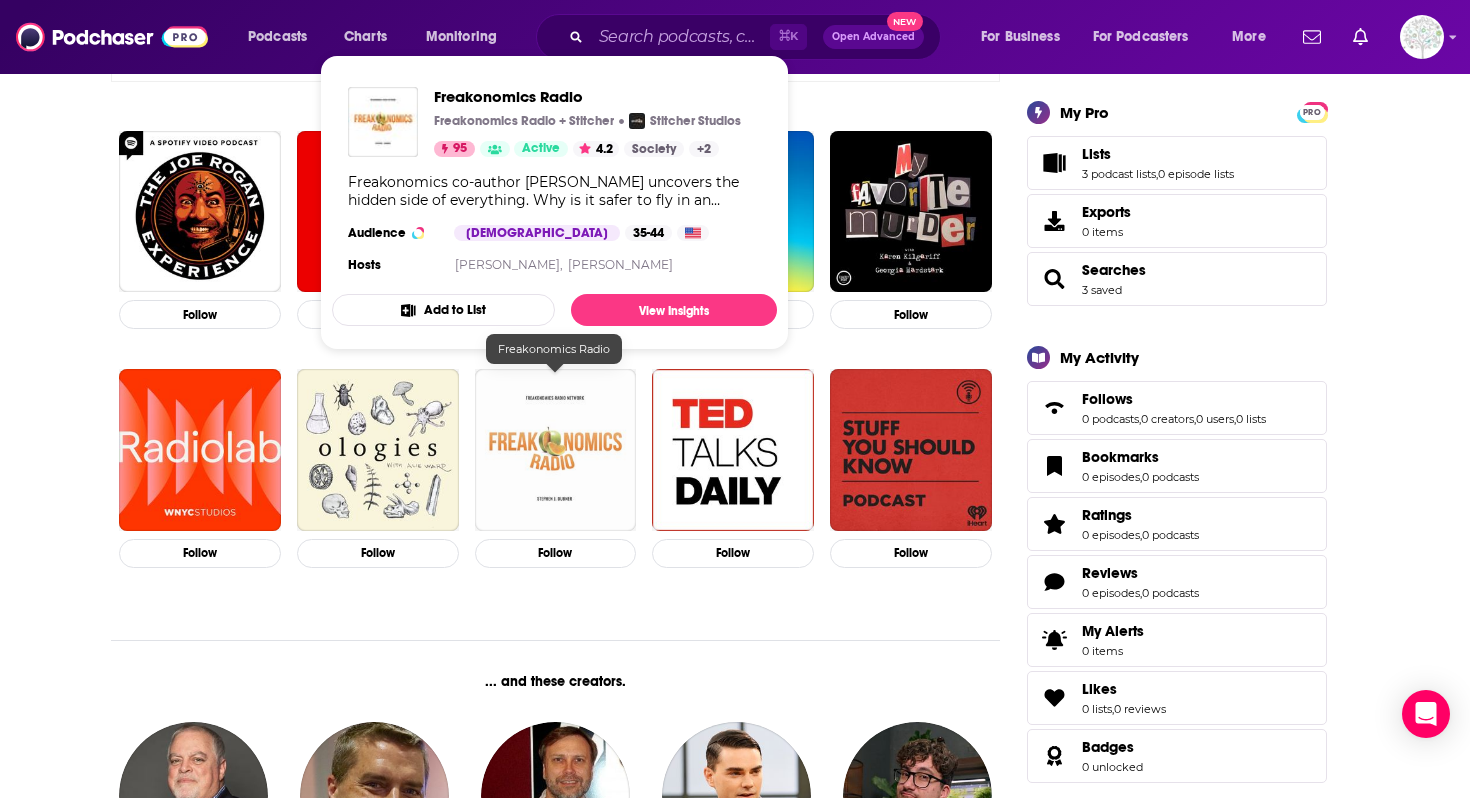 click at bounding box center (556, 450) 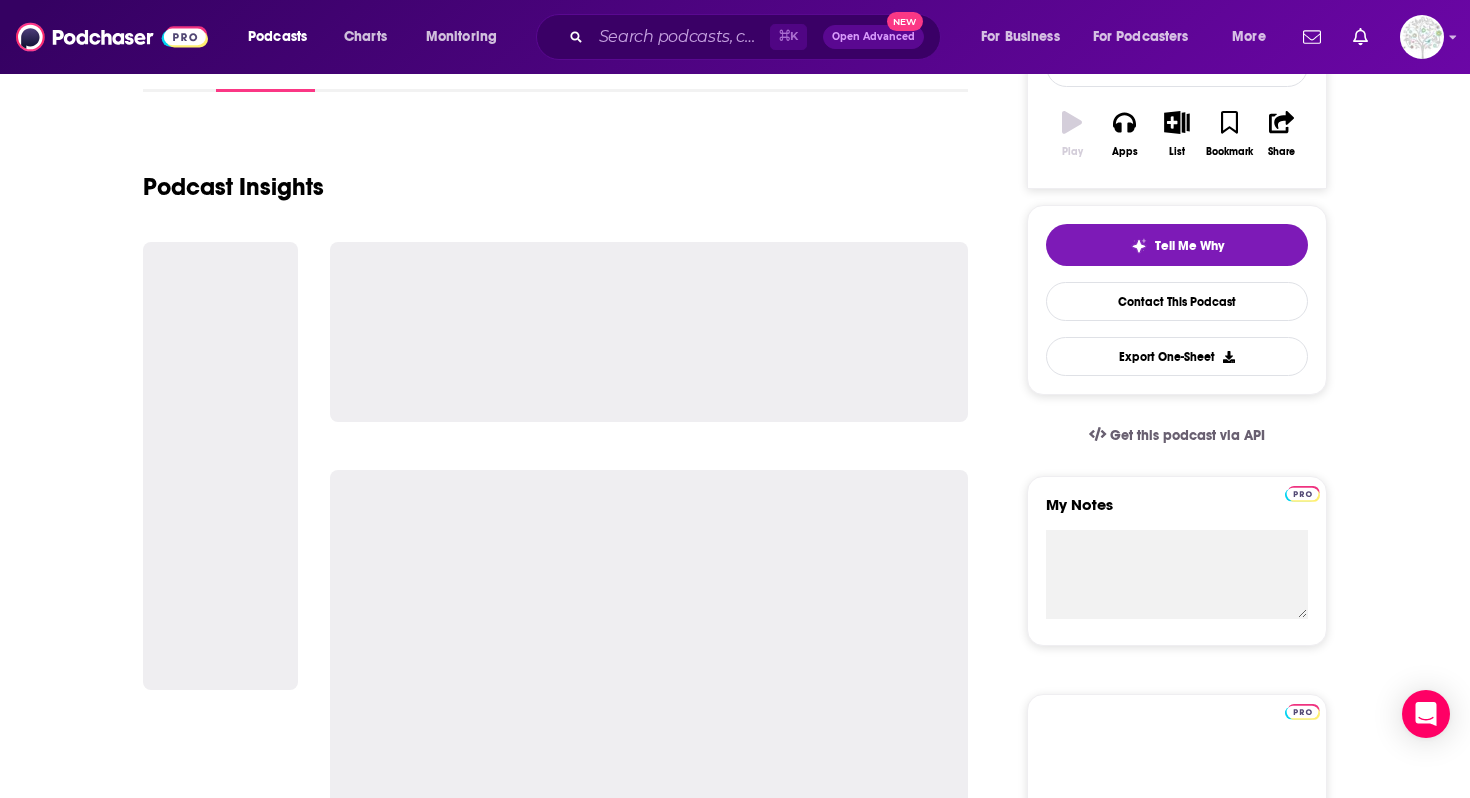 scroll, scrollTop: 0, scrollLeft: 0, axis: both 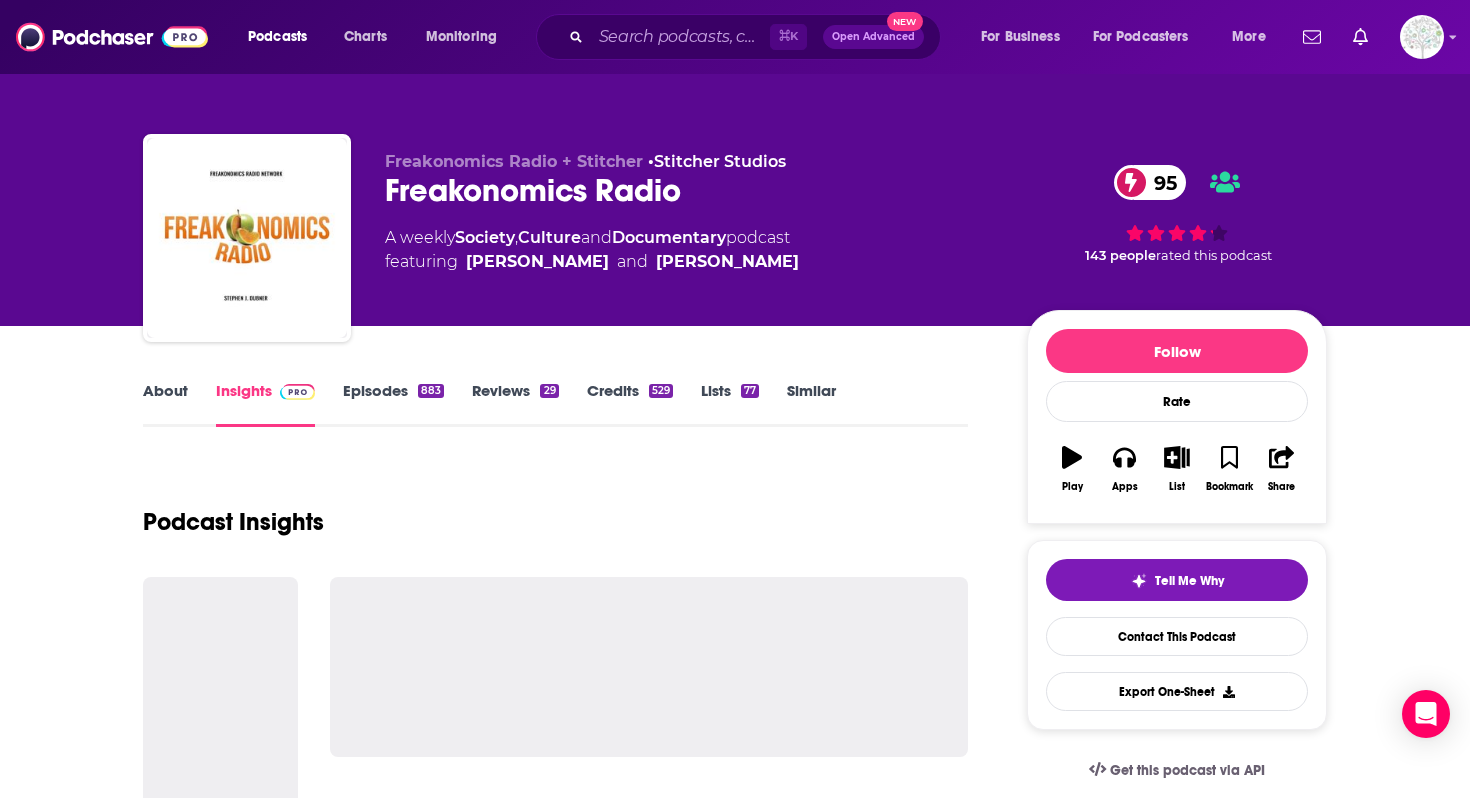click on "About" at bounding box center [165, 404] 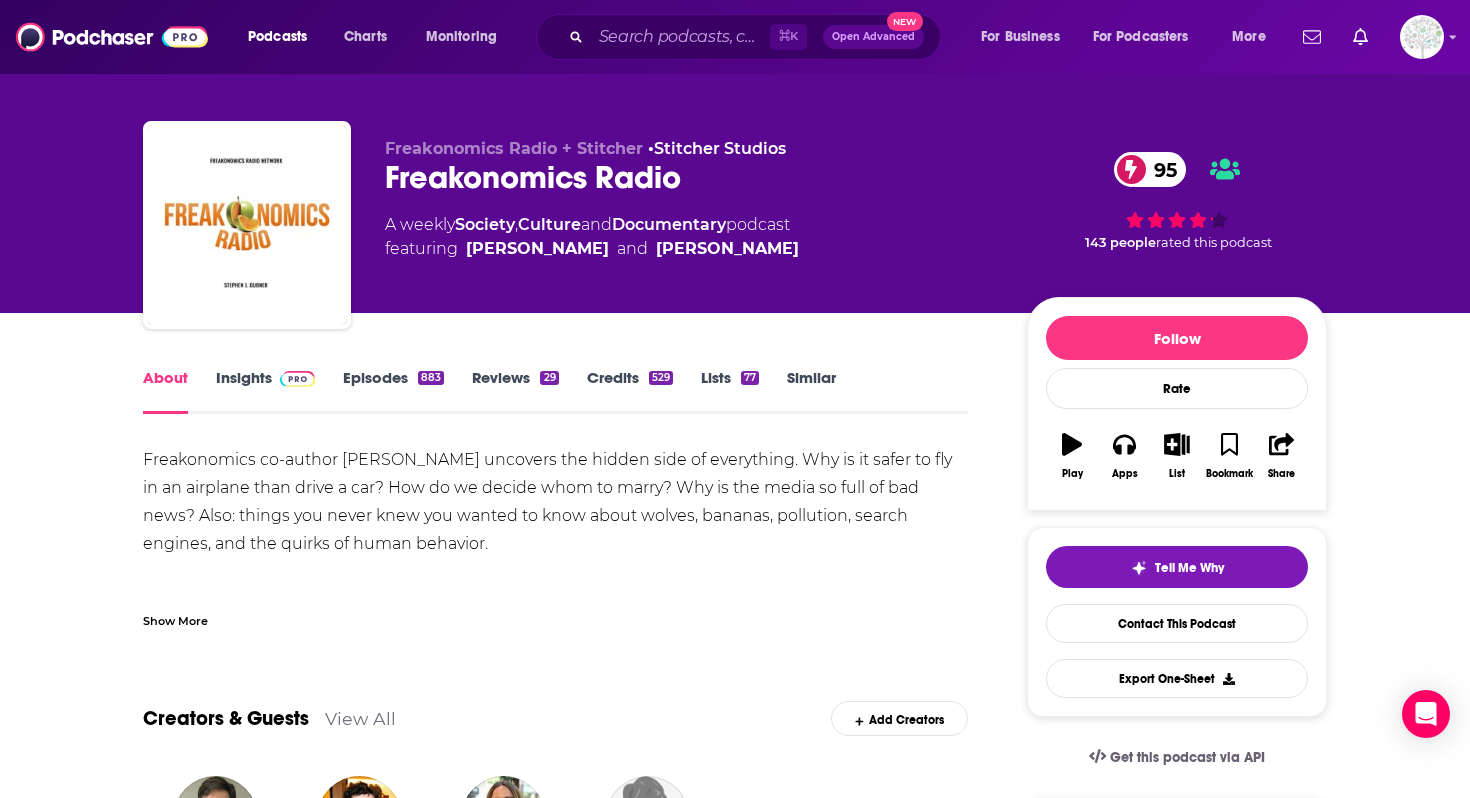 scroll, scrollTop: 14, scrollLeft: 0, axis: vertical 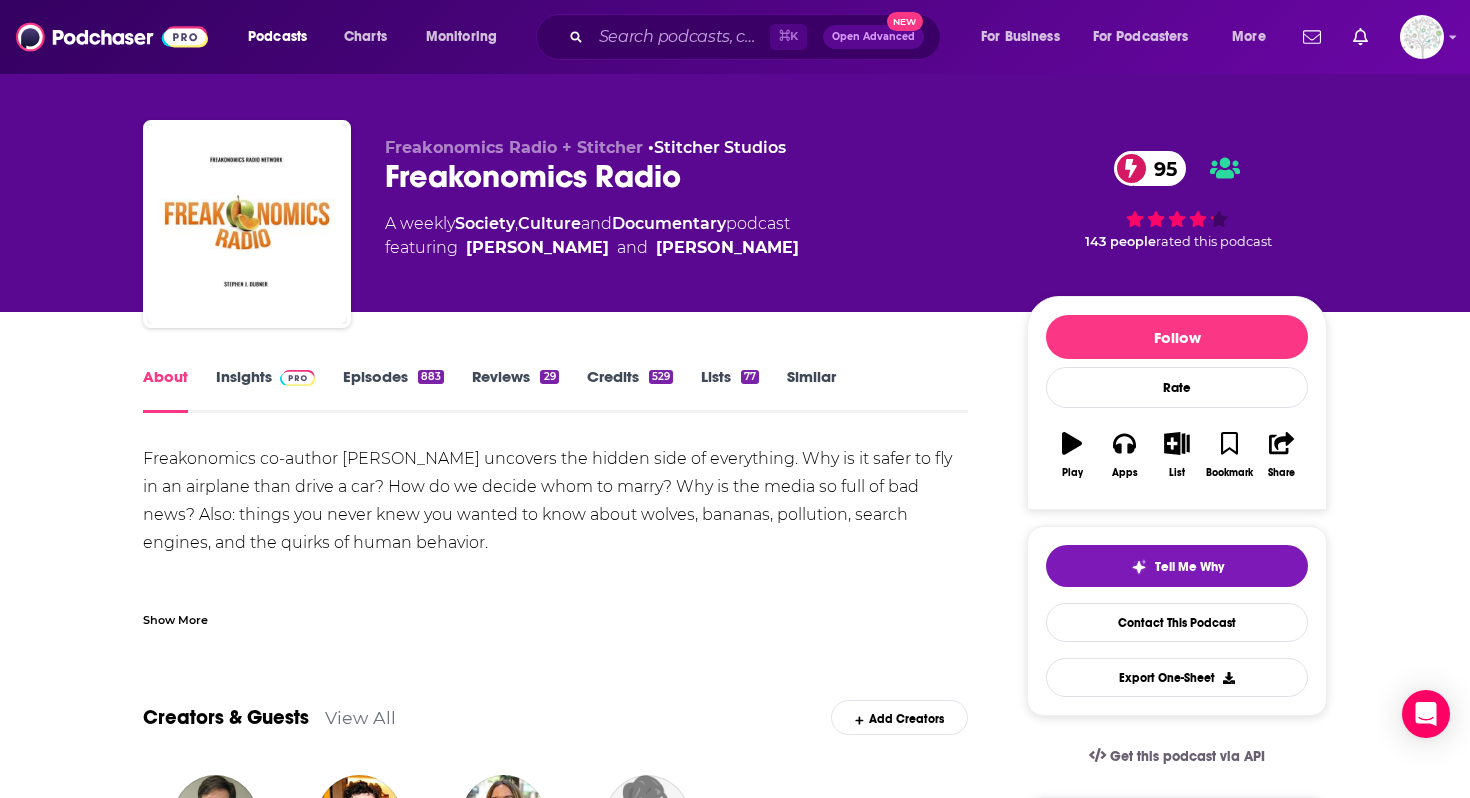 click on "Episodes 883" at bounding box center [393, 390] 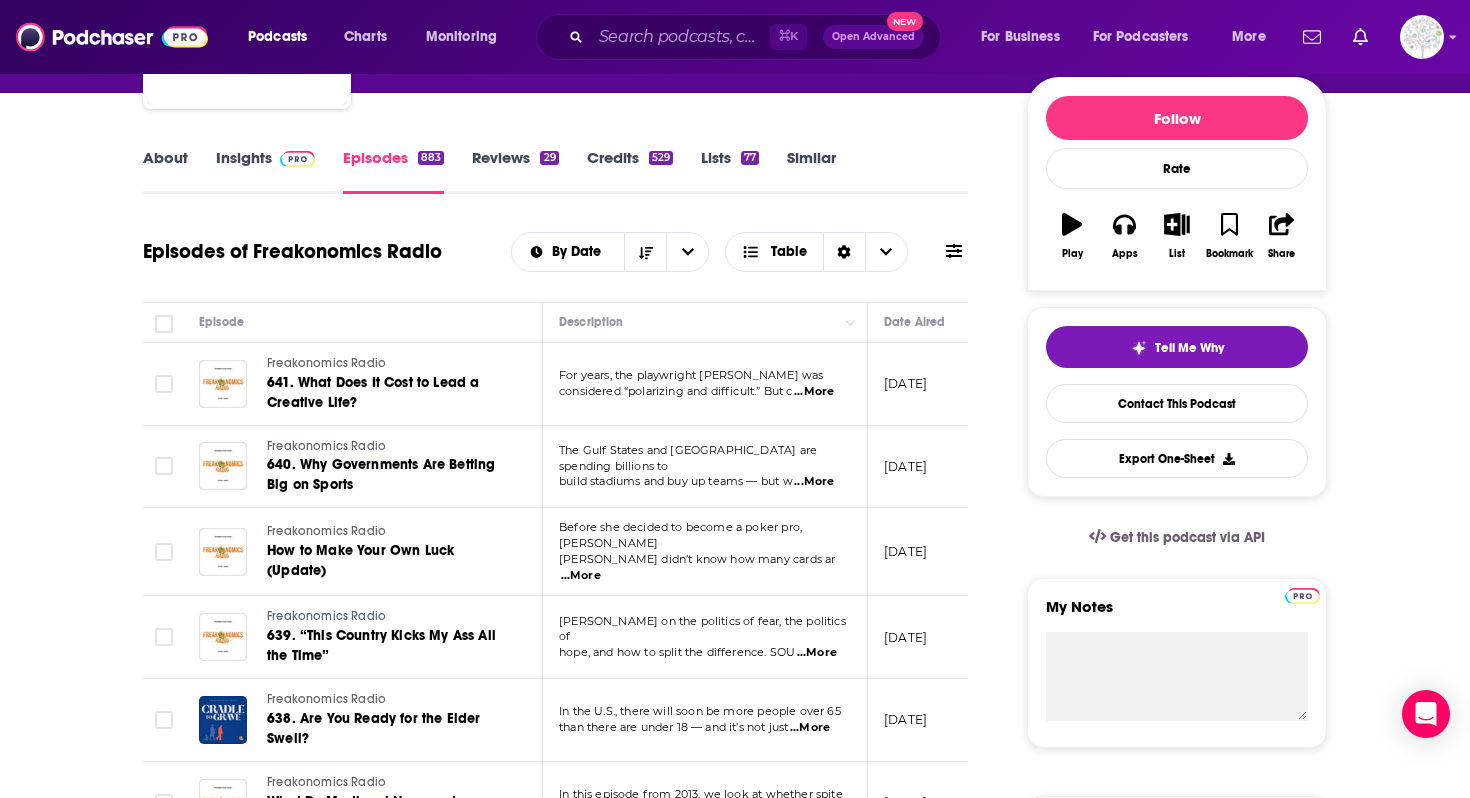 scroll, scrollTop: 235, scrollLeft: 0, axis: vertical 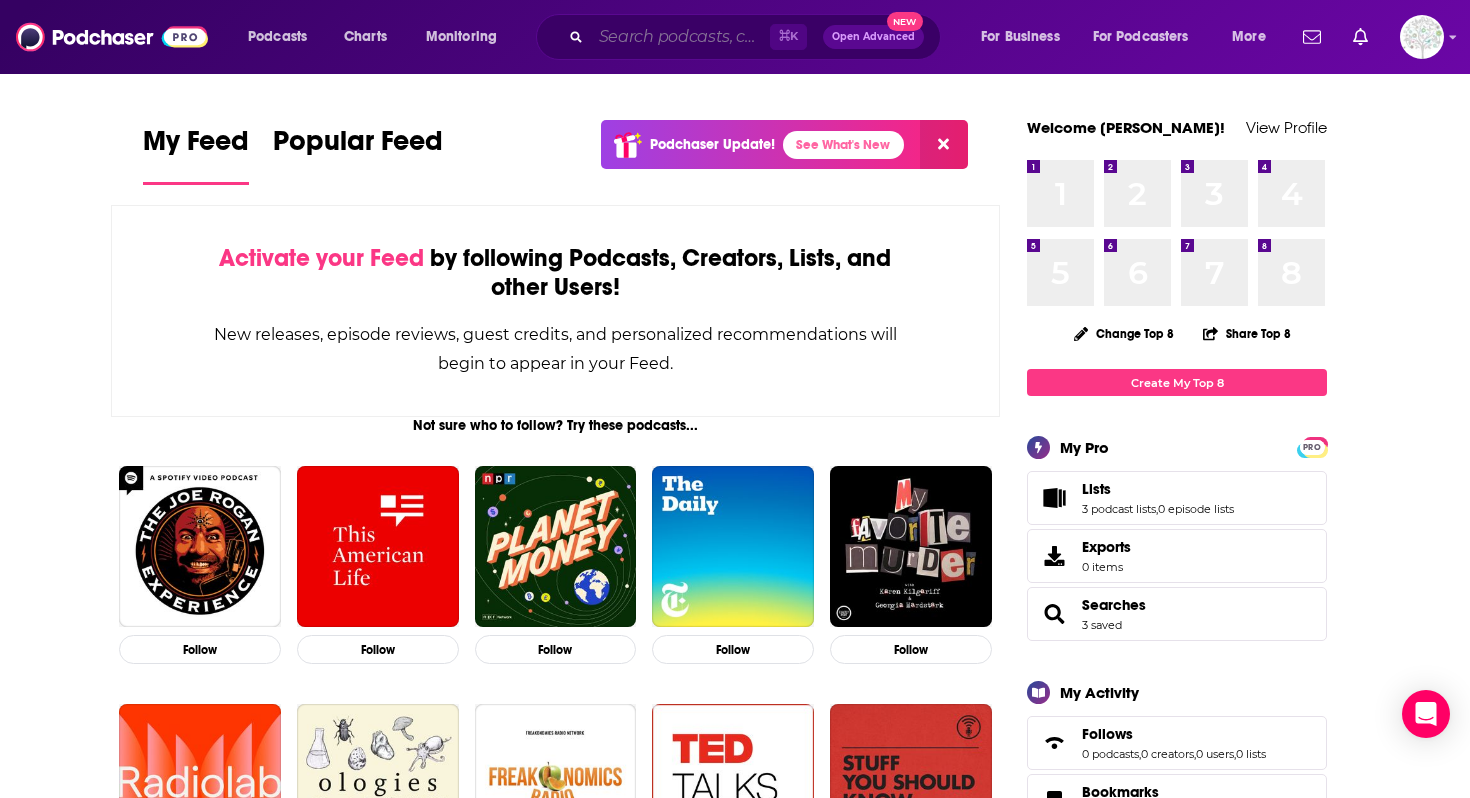 click at bounding box center [680, 37] 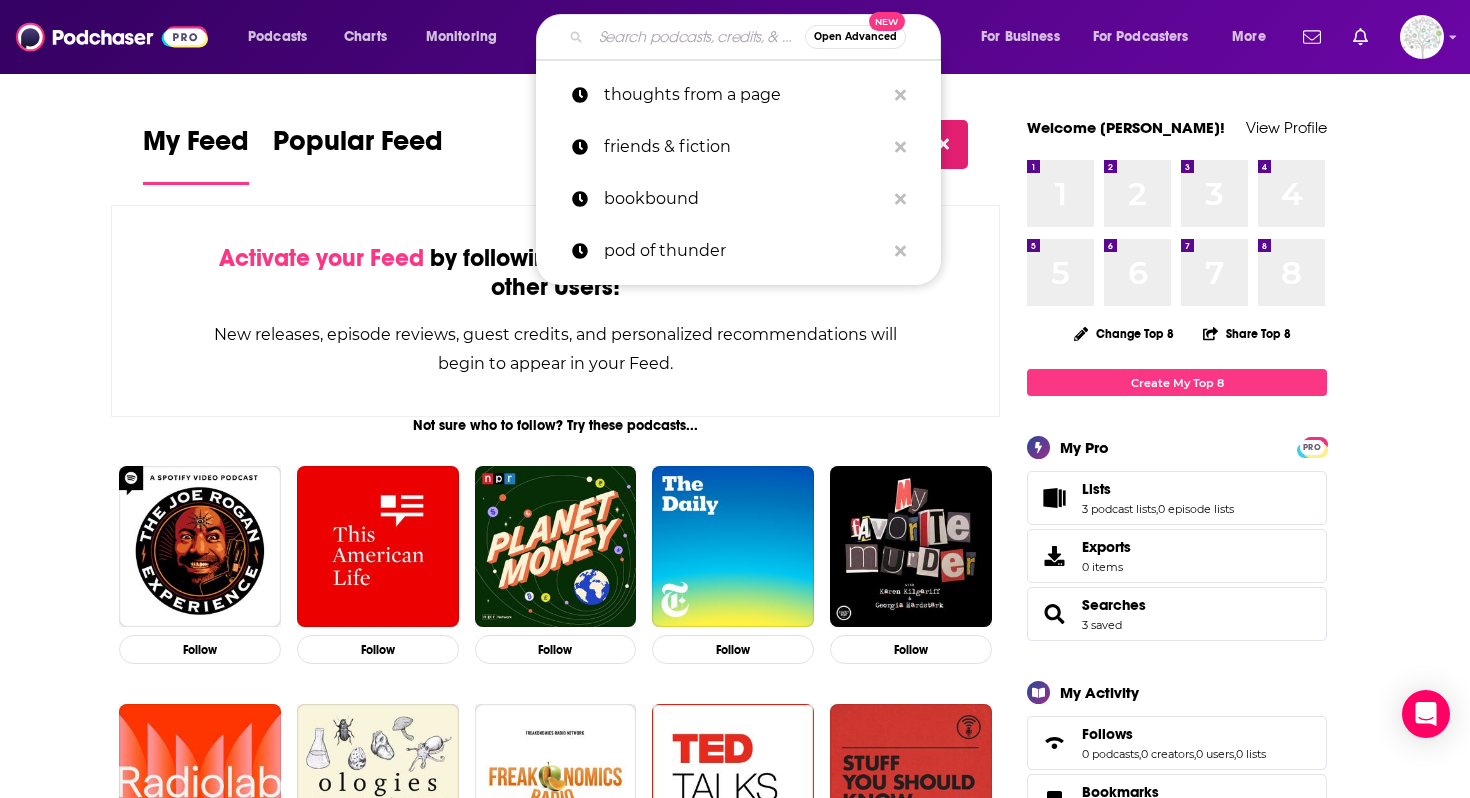 click on "My Feed Popular Feed Podchaser Update! See What's New Activate your Feed   by following Podcasts, Creators, Lists, and other Users! New releases, episode reviews, guest credits, and personalized recommendations will begin to appear in your Feed. Not sure who to follow? Try these podcasts... Follow Follow Follow Follow Follow Follow Follow Follow Follow Follow ... and these creators. [PERSON_NAME] Host and Guest on Best of 670 The Score Follow [PERSON_NAME] Host and Guest on Best of 670 The Score Follow [PERSON_NAME] Host and Guest Host on The Fox News Rundown Follow [PERSON_NAME] Host and Guest Host on The [PERSON_NAME] Show Follow [PERSON_NAME] Host on Financial Audit Follow [PERSON_NAME] Host on Moneycontrol Podcast Follow [PERSON_NAME] Host on [US_STATE] Insider Follow [PERSON_NAME] Host on [US_STATE] Insider Follow [PERSON_NAME] Host on The [PERSON_NAME] Show, The [PERSON_NAME] Show, and [PERSON_NAME] and [PERSON_NAME] with [PERSON_NAME] … Follow [PERSON_NAME] Host and Reporter on Nightline Follow [PERSON_NAME] Host on [PERSON_NAME] and [PERSON_NAME] Follow Follow 1" at bounding box center (735, 1817) 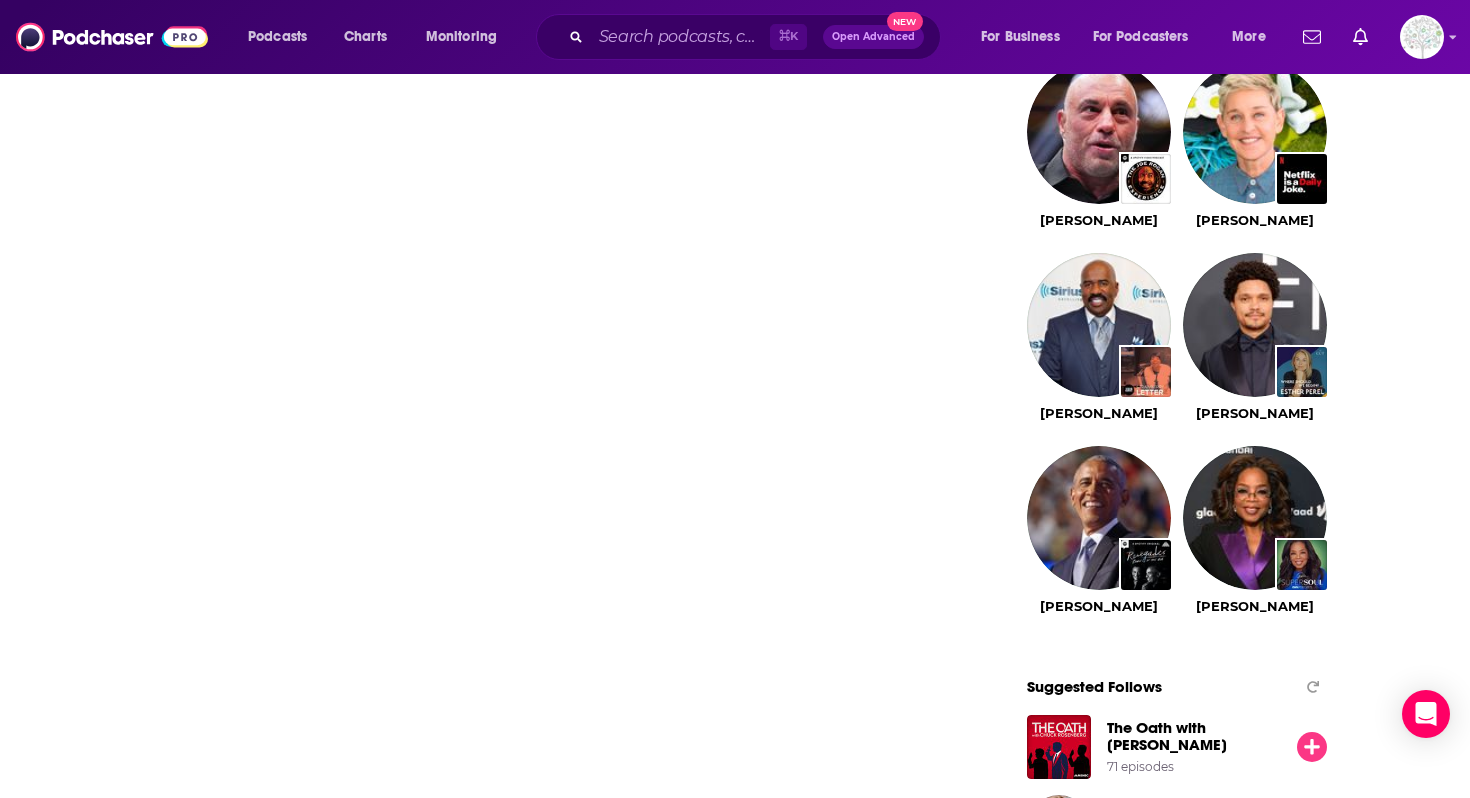 scroll, scrollTop: 1917, scrollLeft: 0, axis: vertical 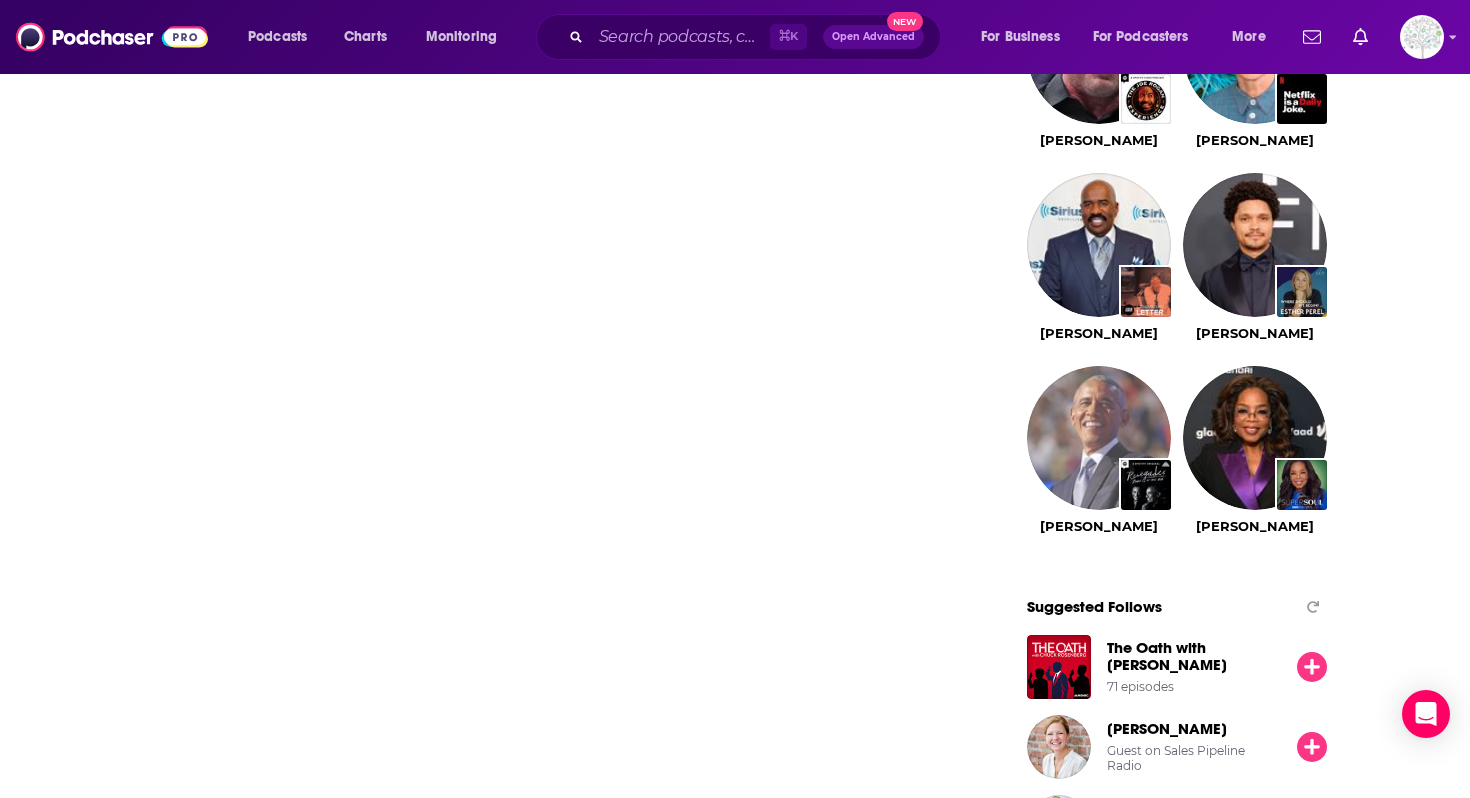 click at bounding box center [1099, 438] 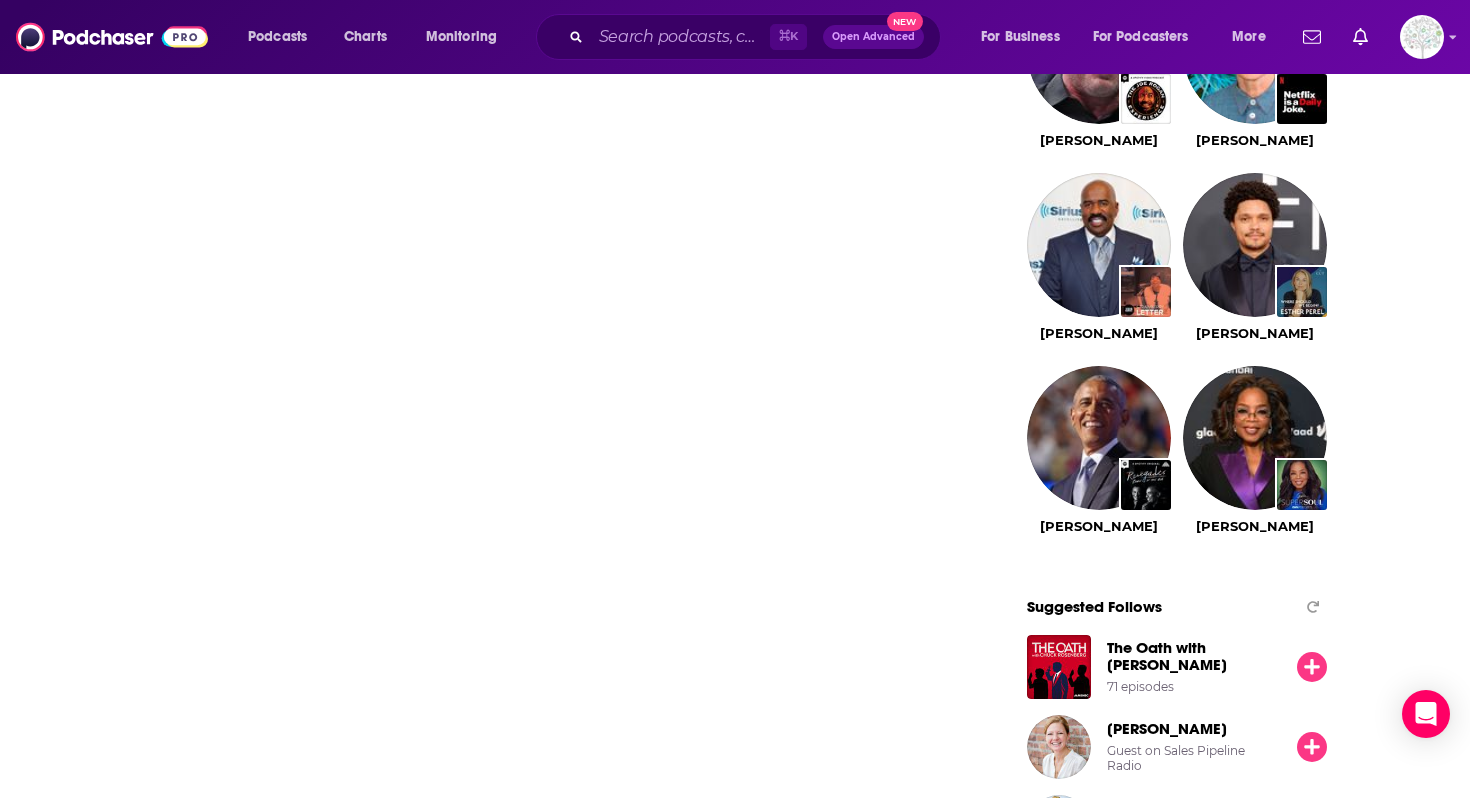 scroll, scrollTop: 0, scrollLeft: 0, axis: both 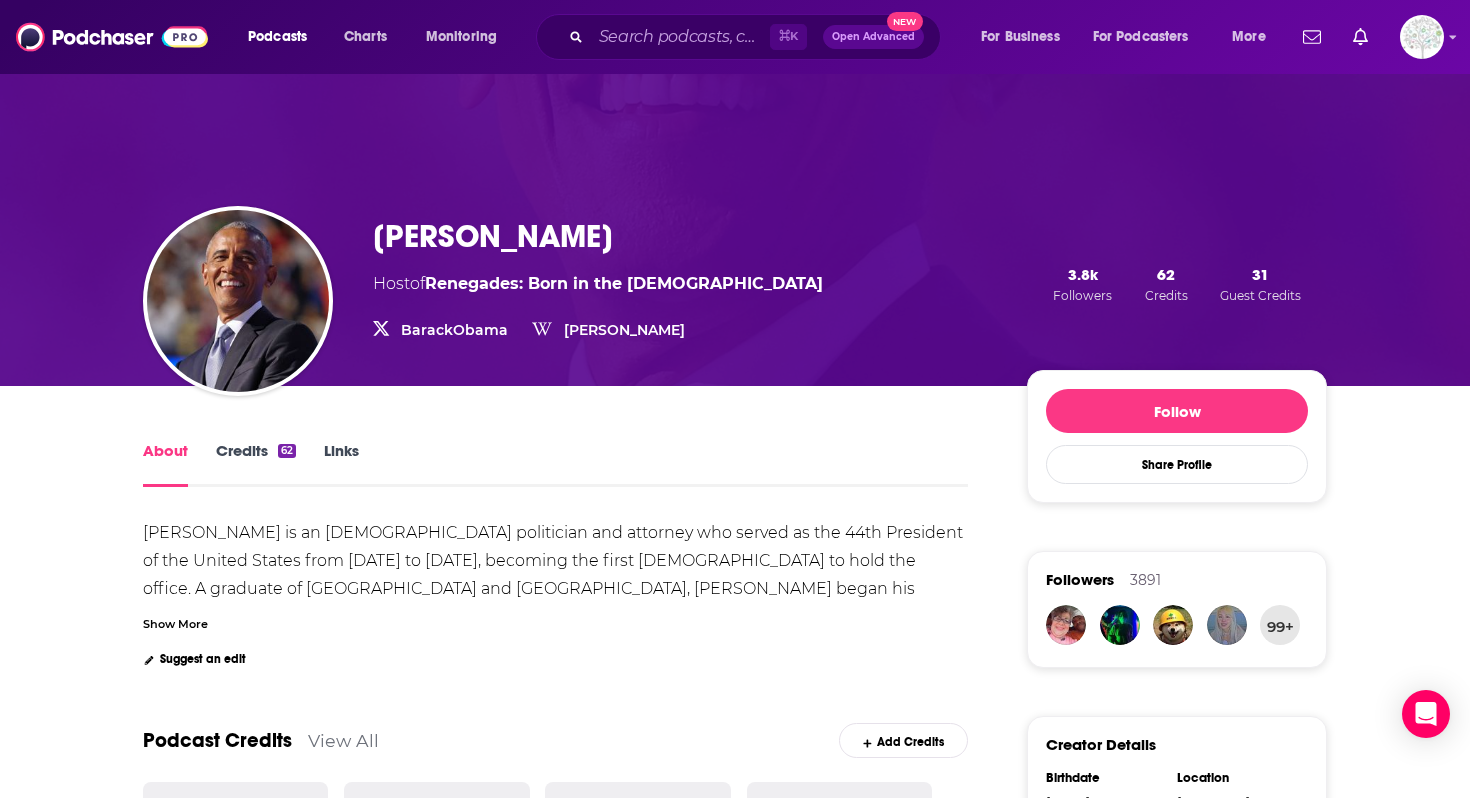 click on "[PERSON_NAME] Host  of  Renegades: Born in the [DEMOGRAPHIC_DATA] BarackObama BarackObama [PERSON_NAME] [PERSON_NAME]" at bounding box center (598, 284) 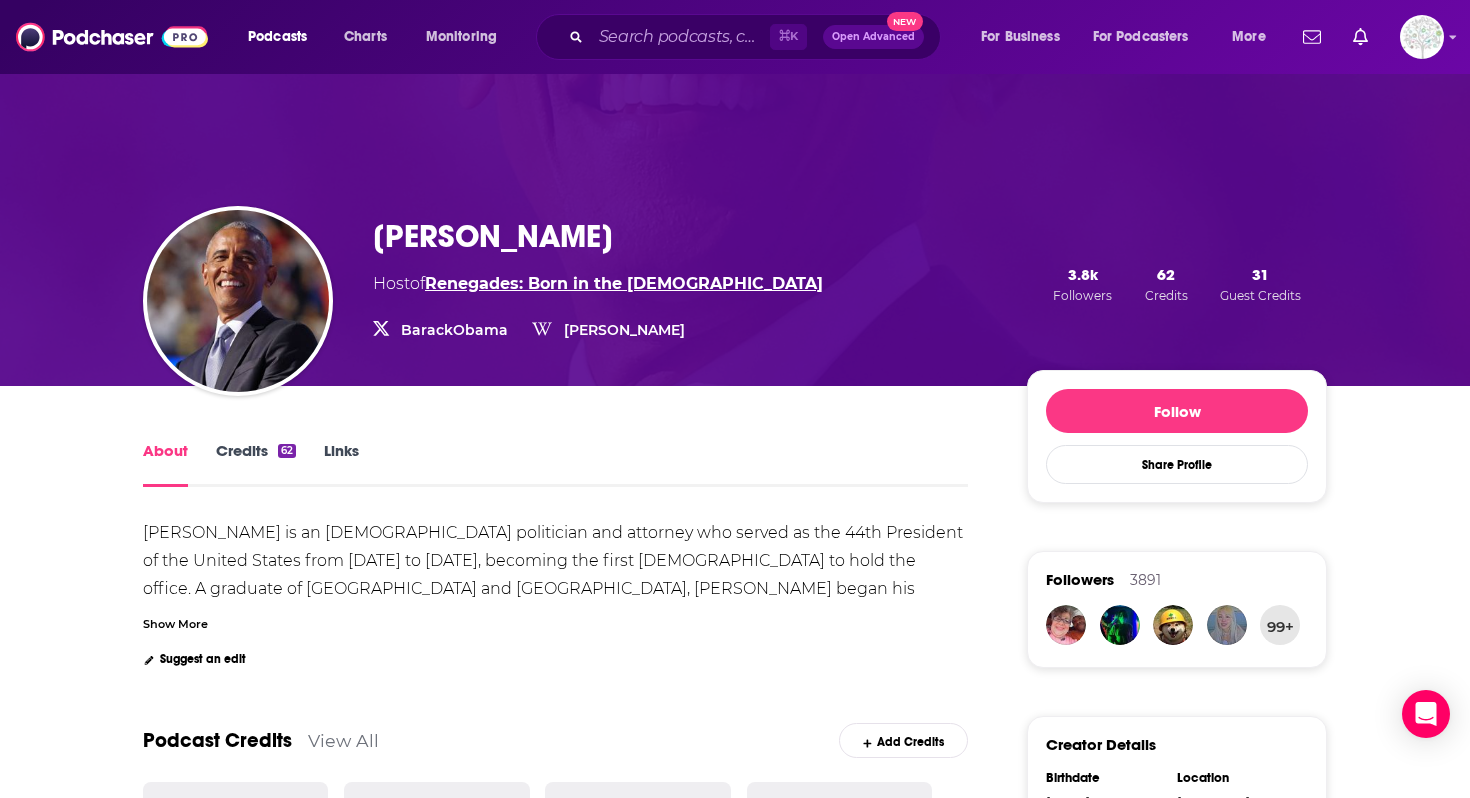 click on "Renegades: Born in the [DEMOGRAPHIC_DATA]" at bounding box center (624, 283) 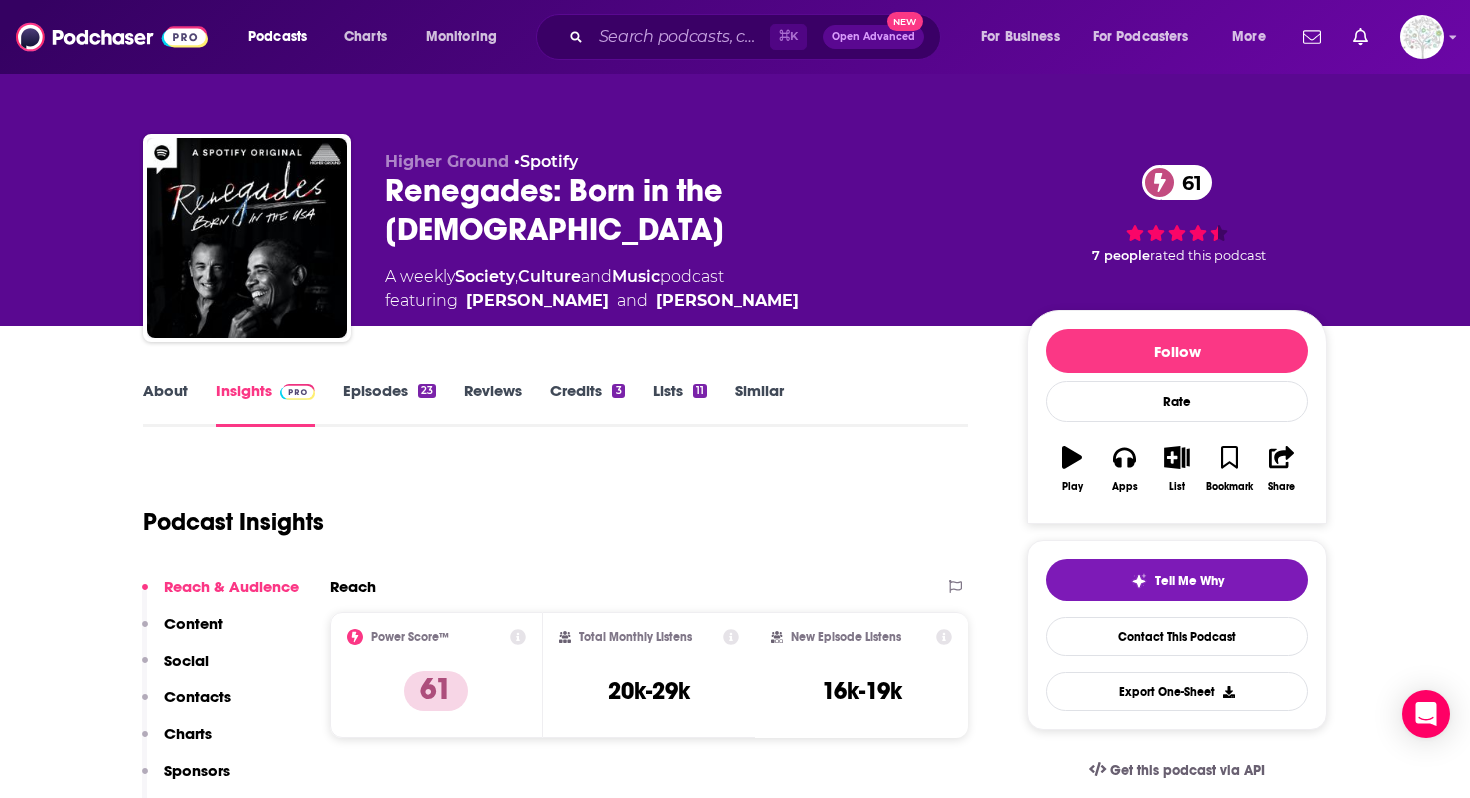 click on "About" at bounding box center (165, 404) 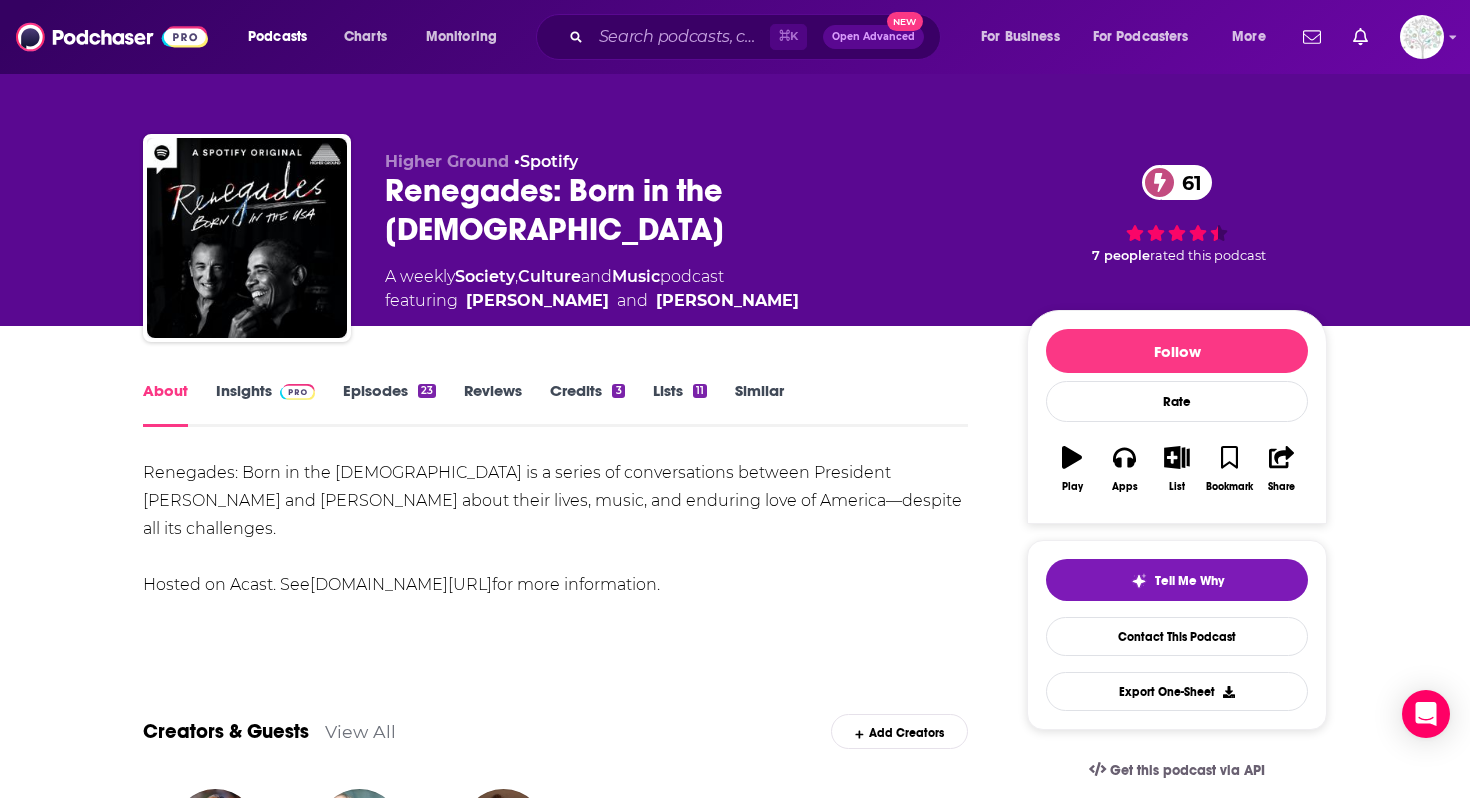 click on "Insights" at bounding box center (265, 404) 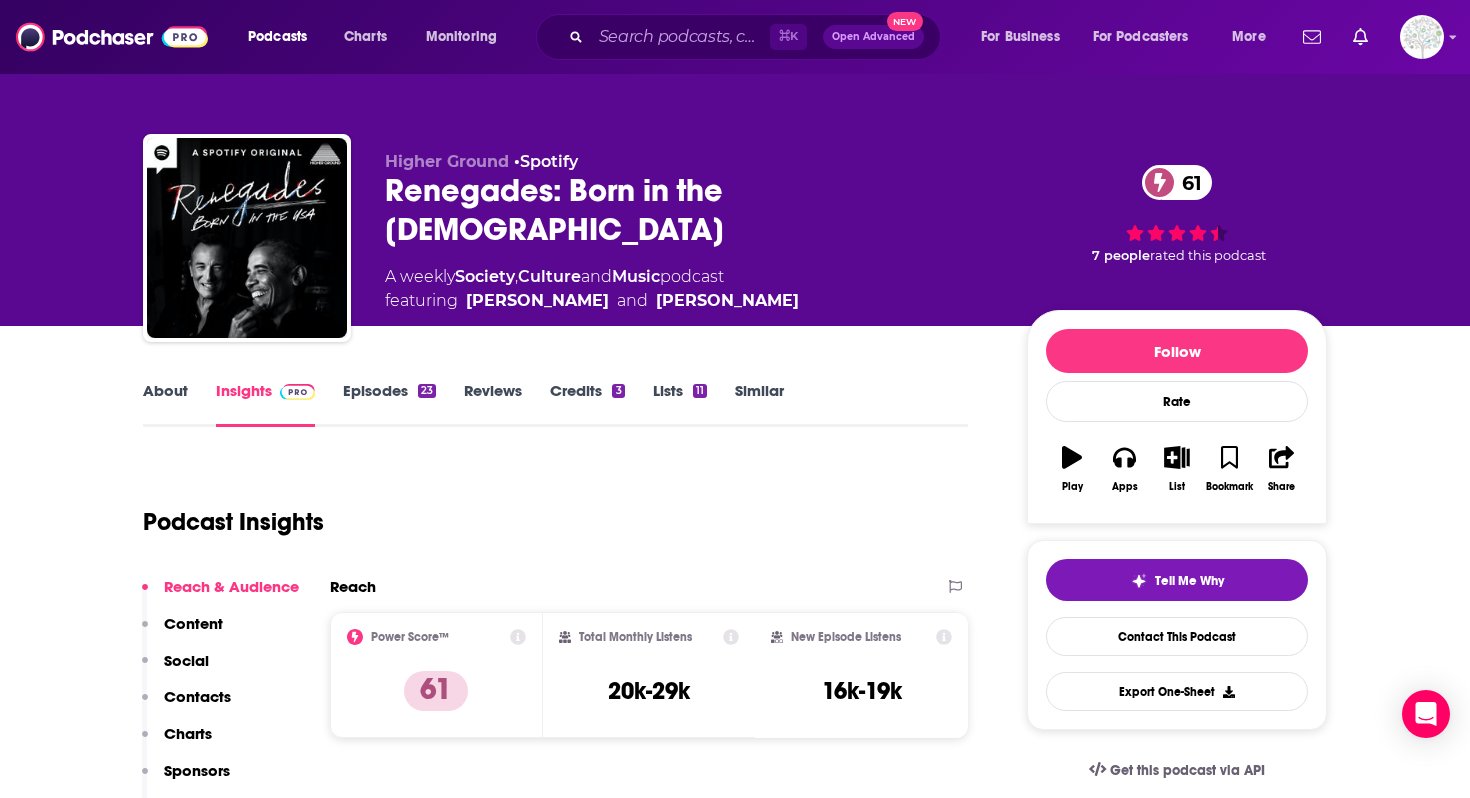 click on "Episodes 23" at bounding box center [389, 404] 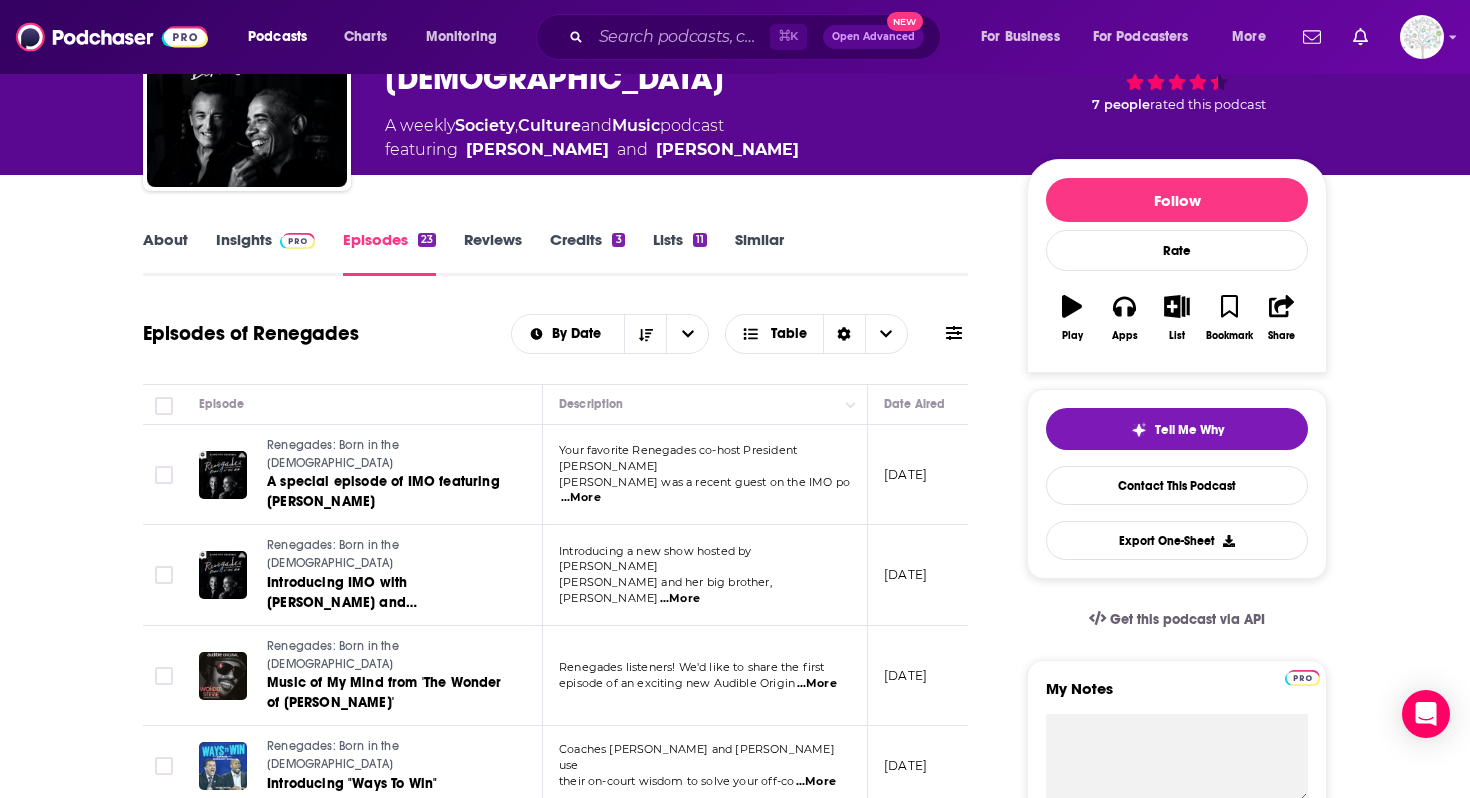 scroll, scrollTop: 157, scrollLeft: 0, axis: vertical 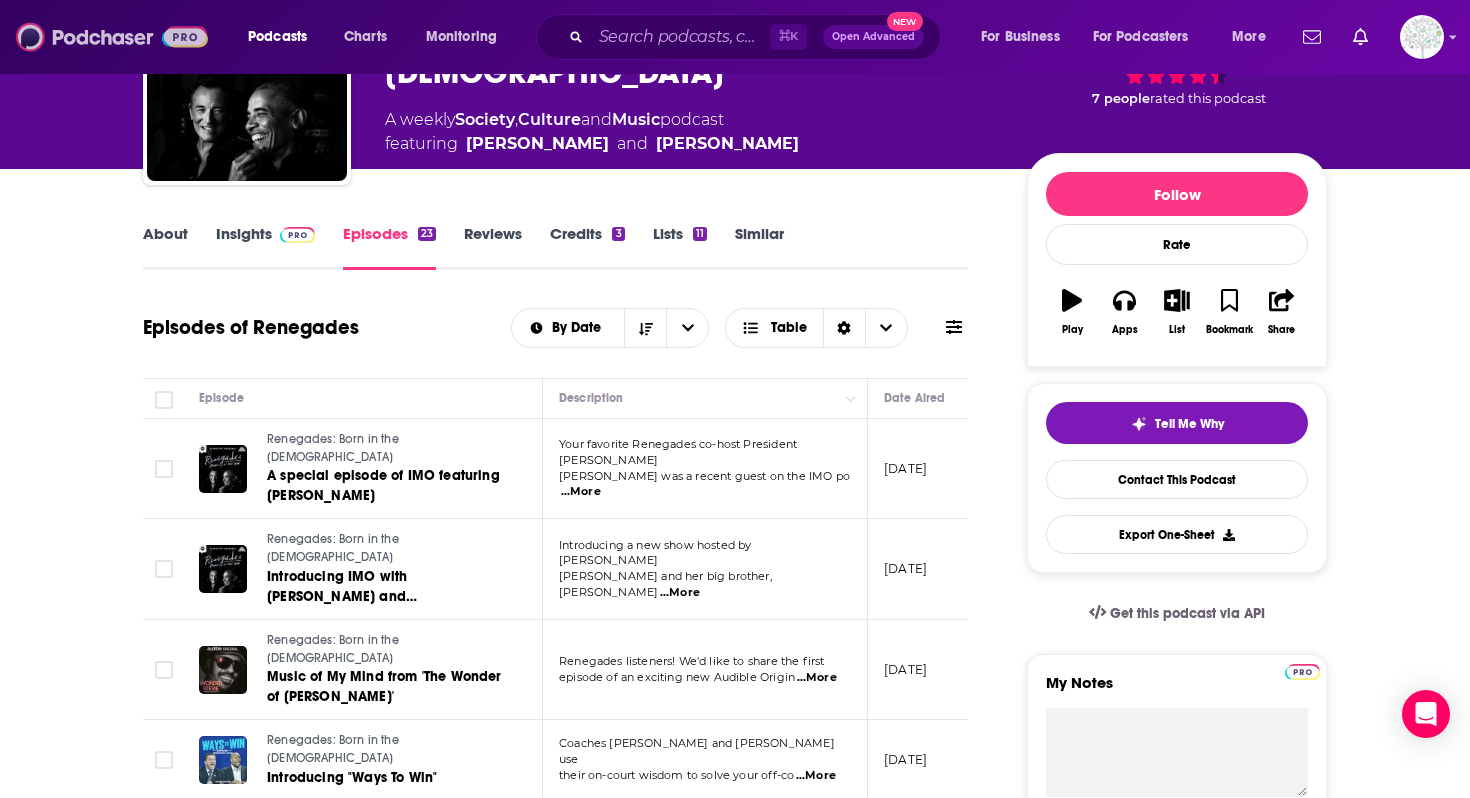 click at bounding box center (112, 37) 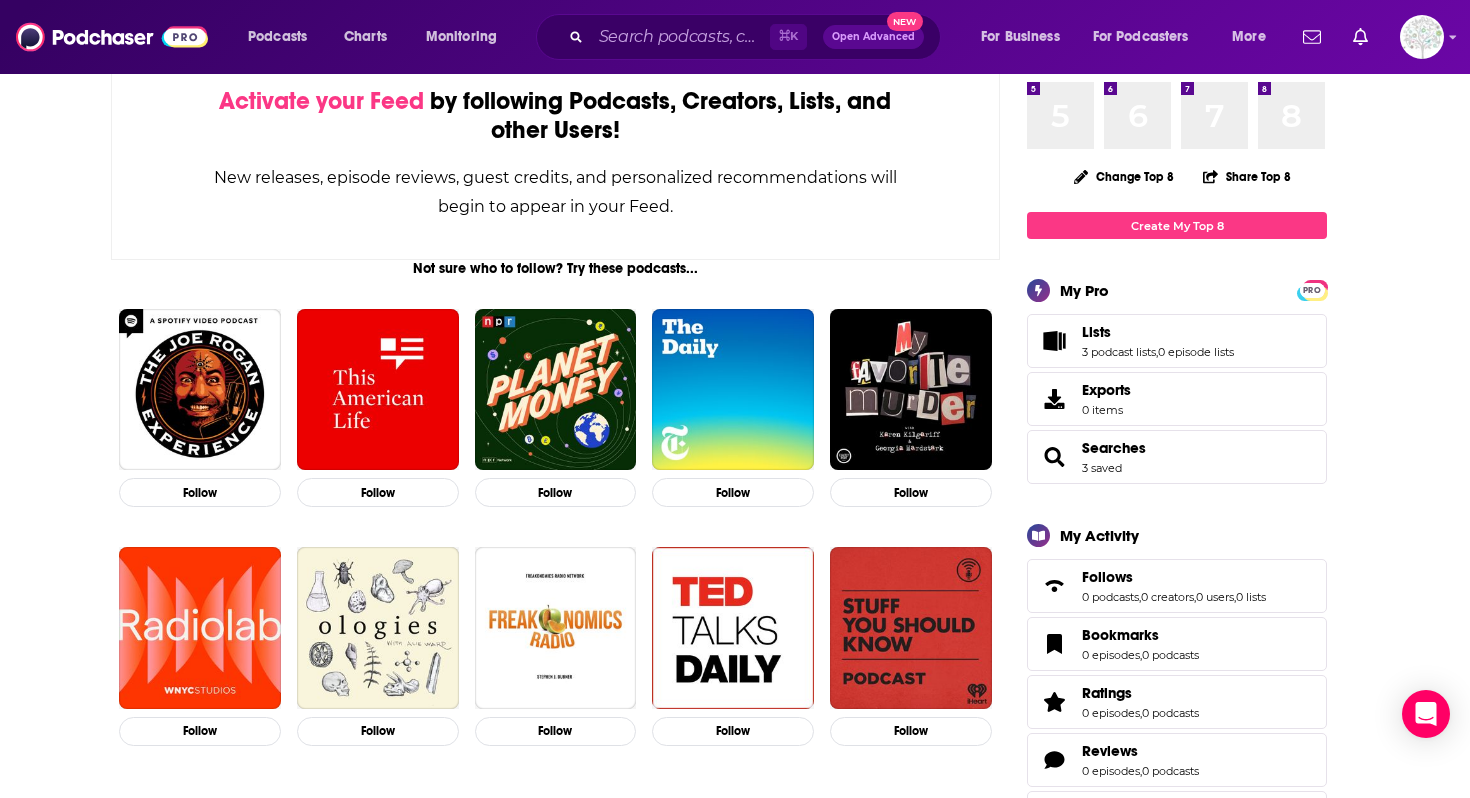 scroll, scrollTop: 0, scrollLeft: 0, axis: both 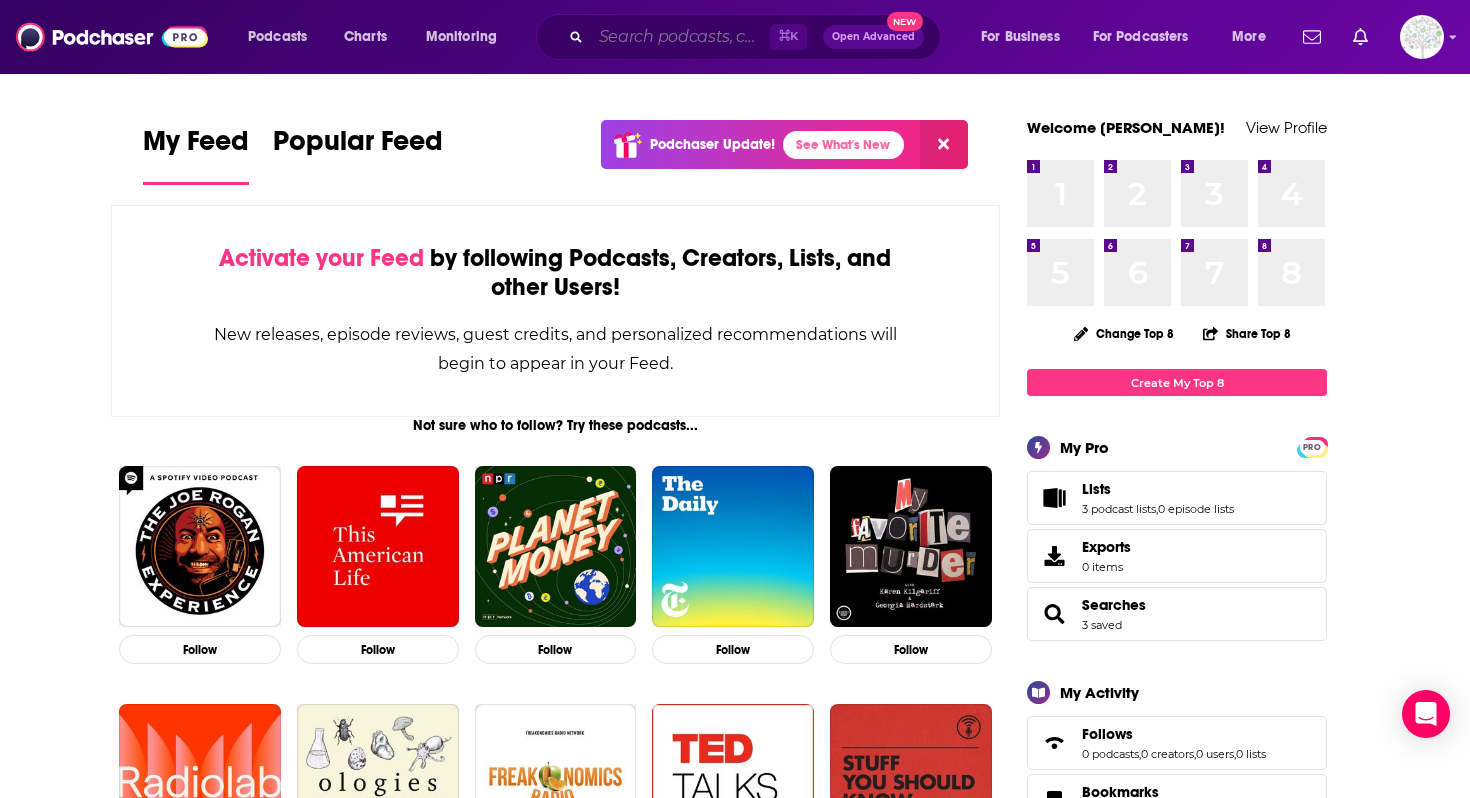 click at bounding box center [680, 37] 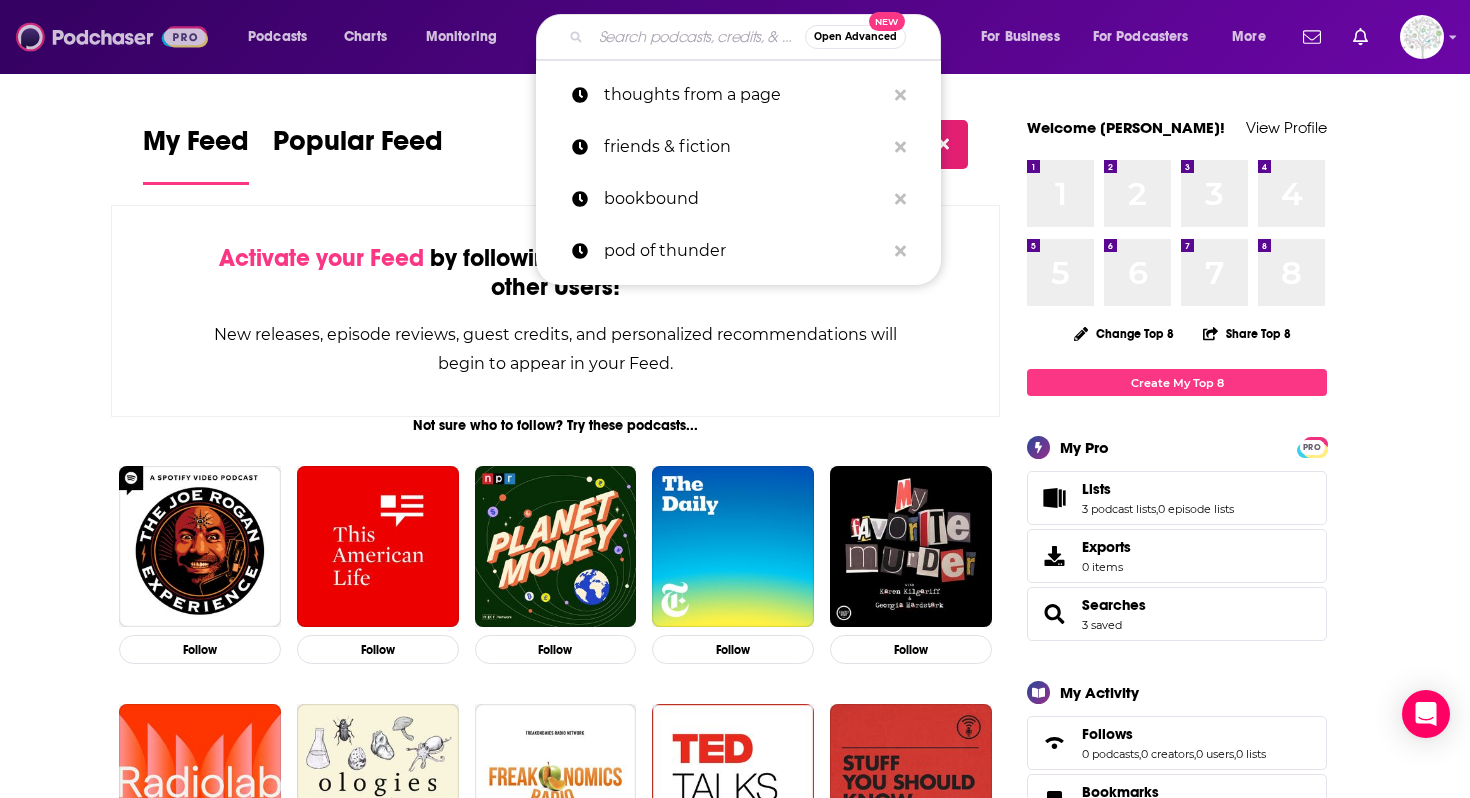 click at bounding box center (112, 37) 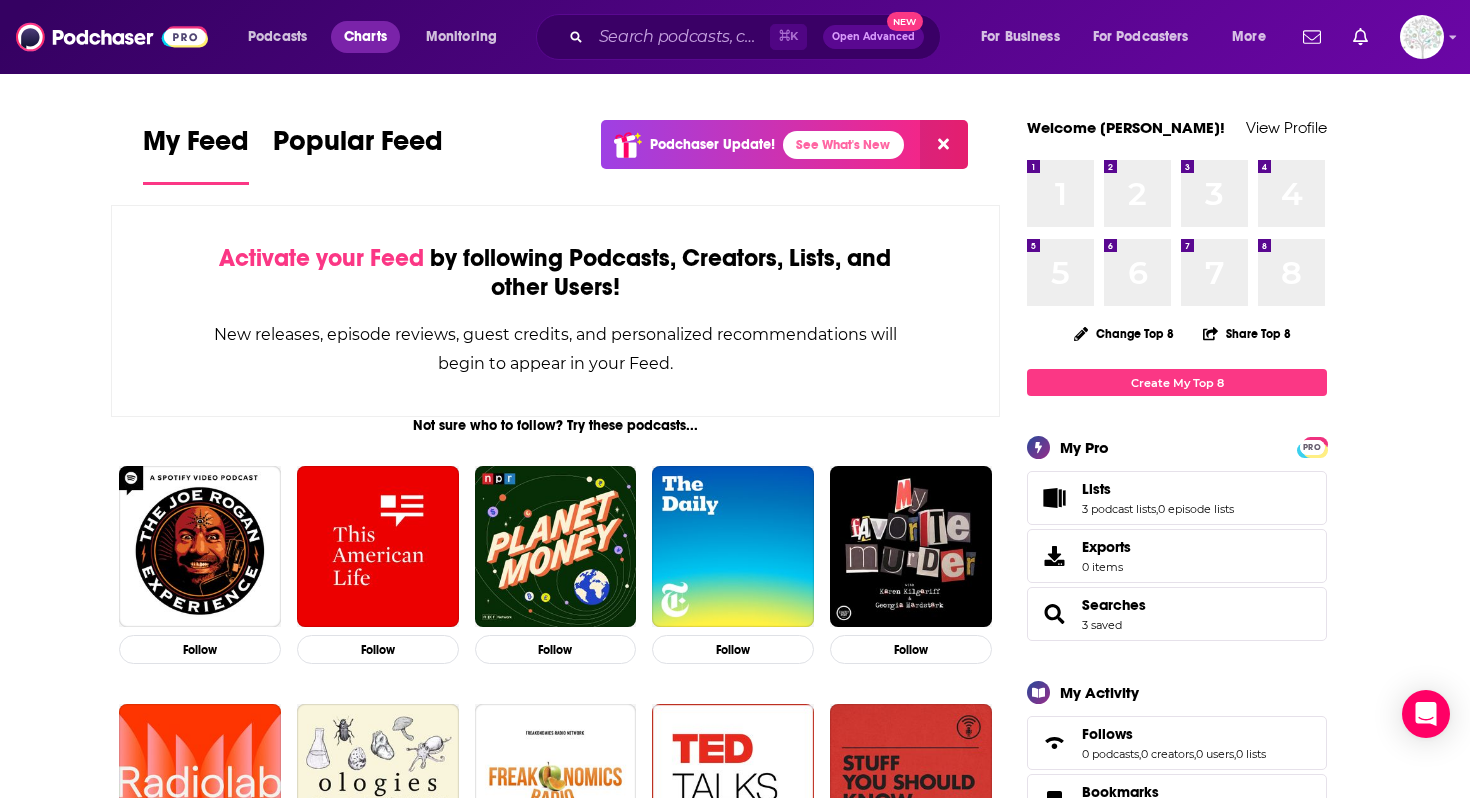 click on "Charts" at bounding box center (365, 37) 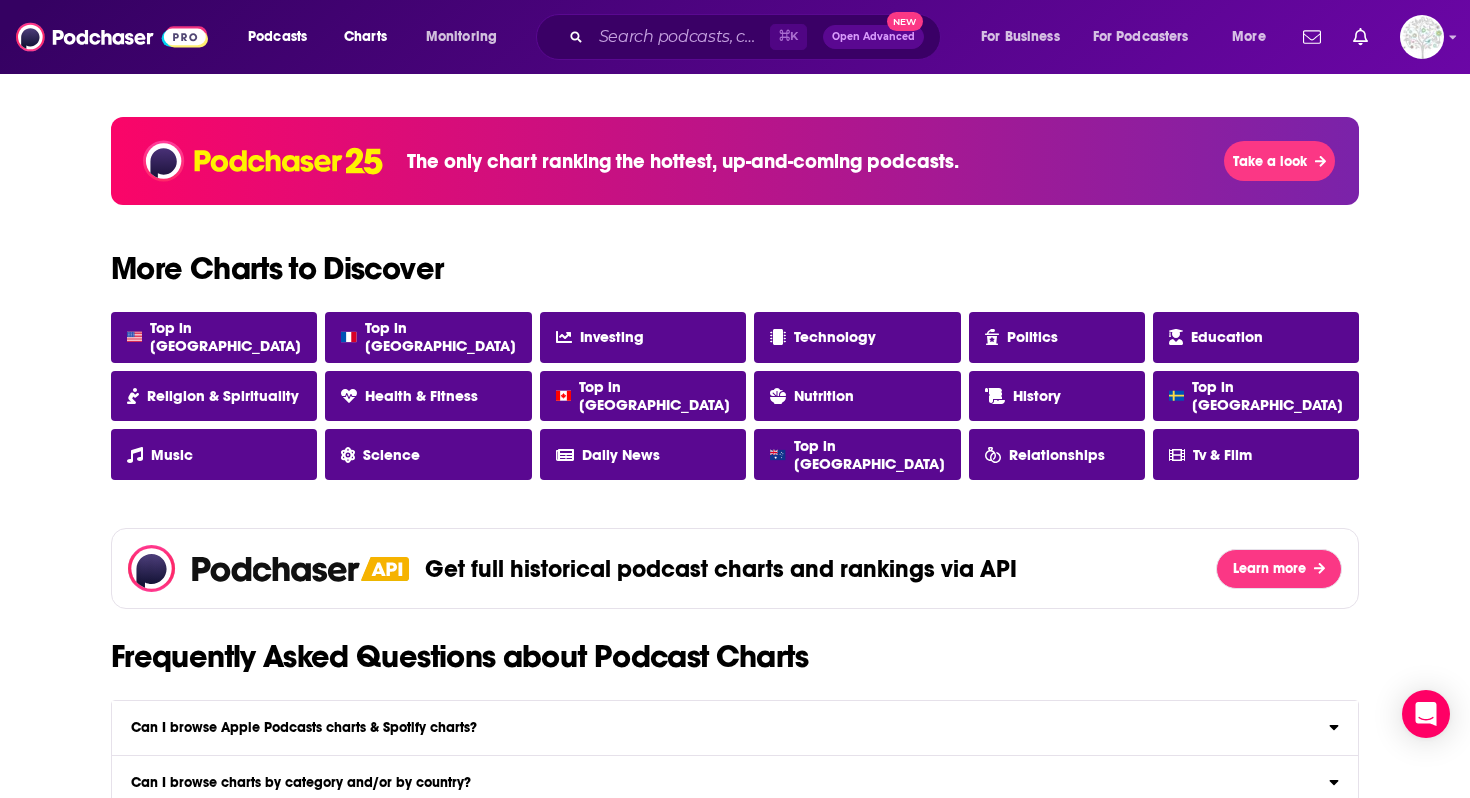 scroll, scrollTop: 1606, scrollLeft: 0, axis: vertical 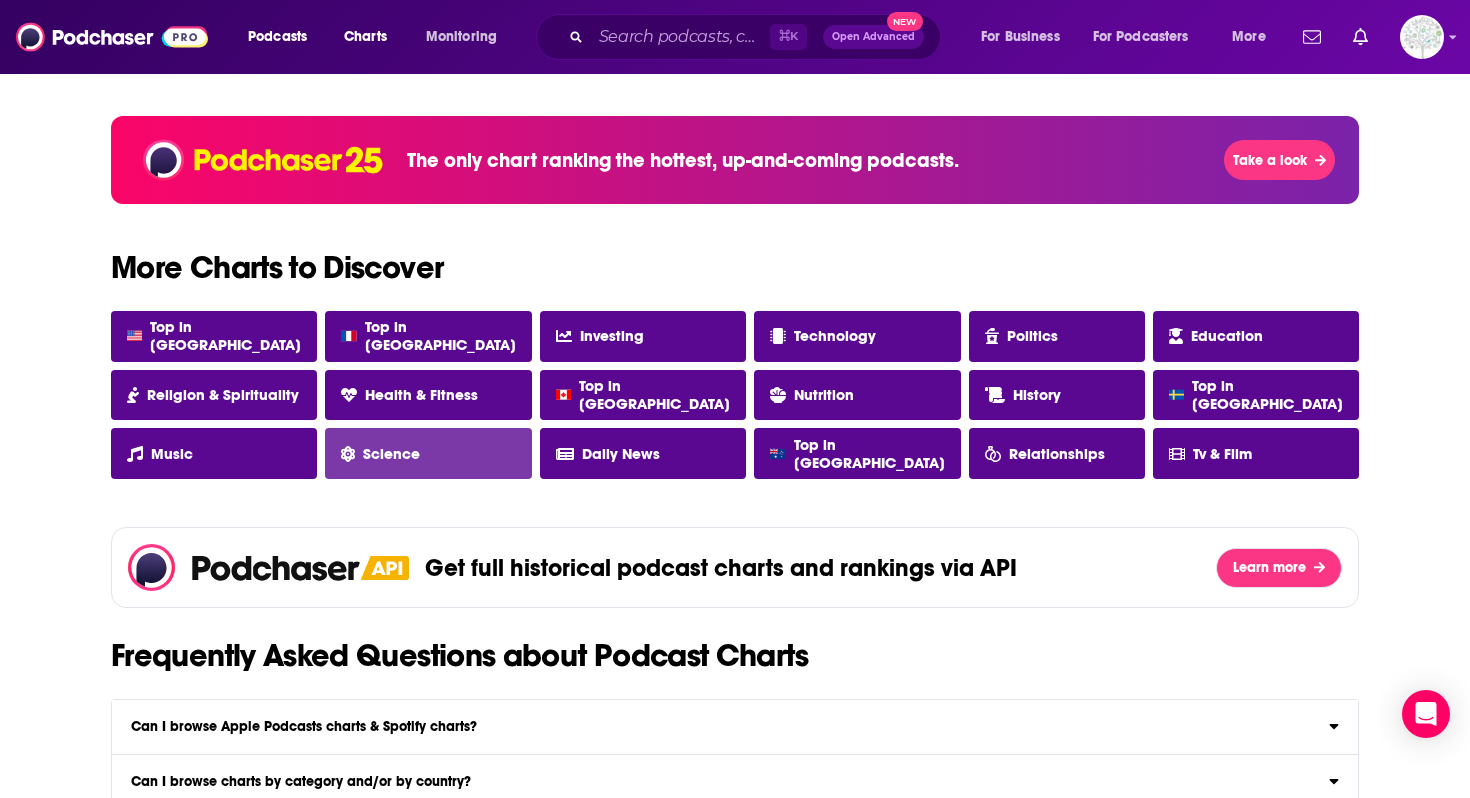 click on "Science" at bounding box center [428, 453] 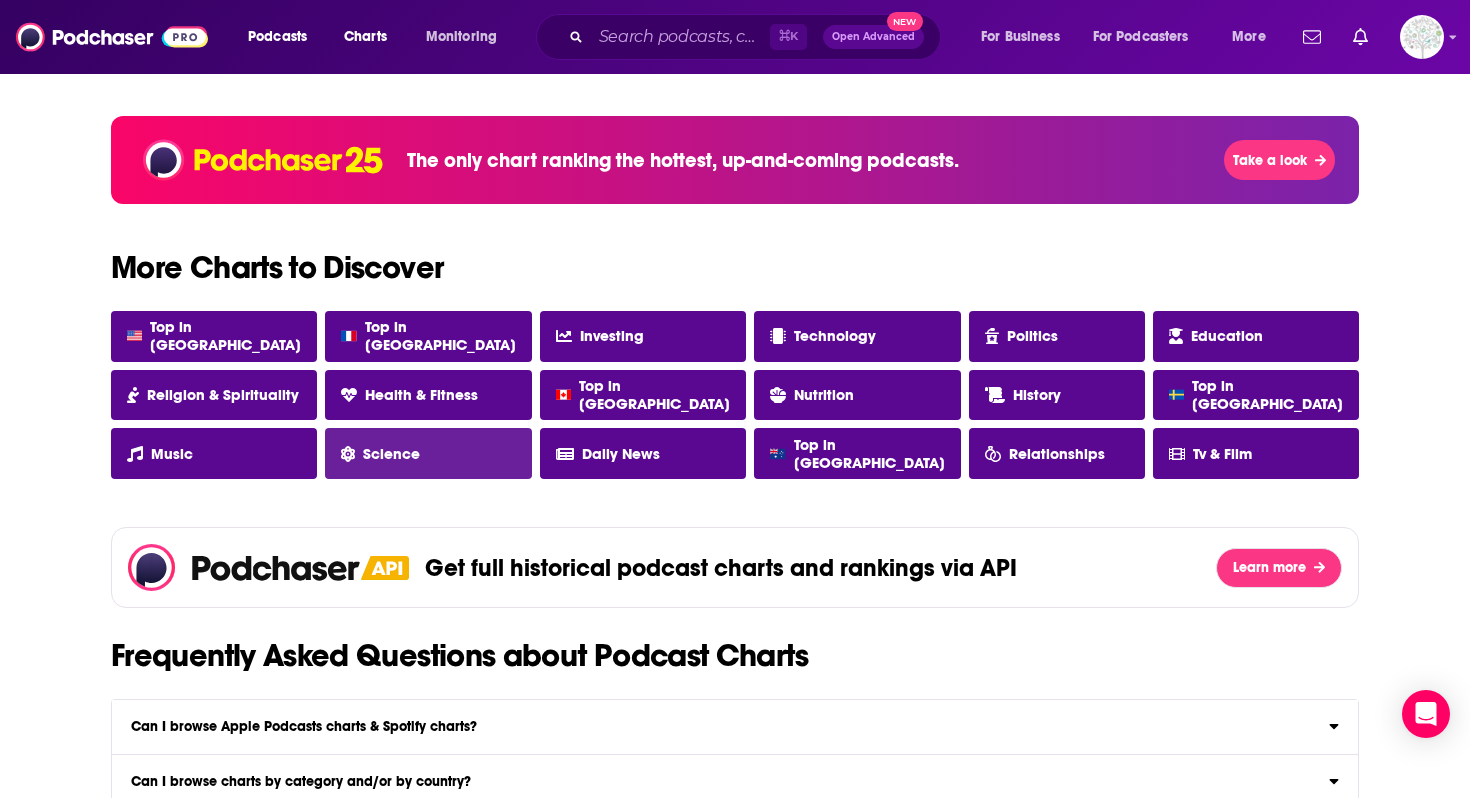 scroll, scrollTop: 0, scrollLeft: 0, axis: both 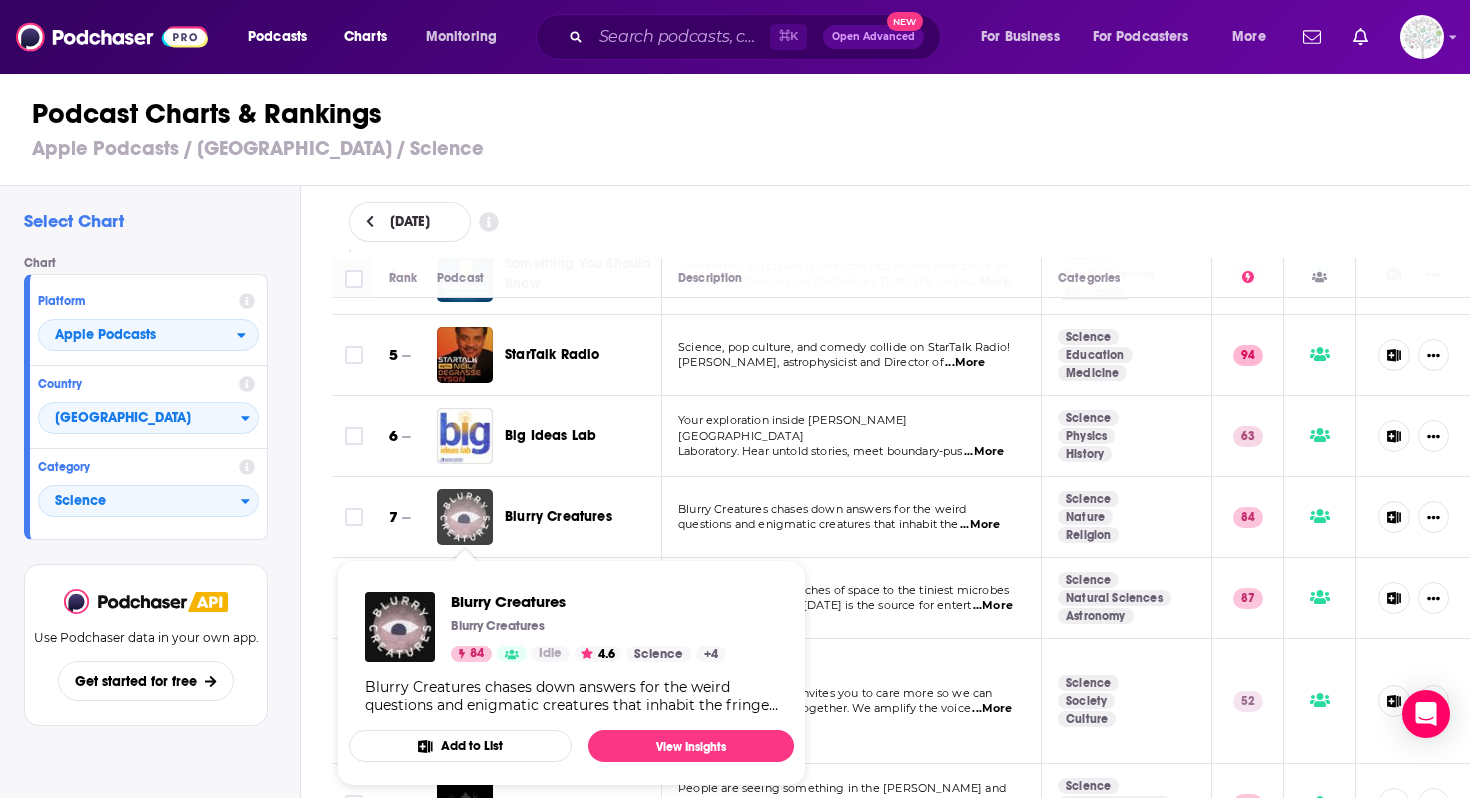 click at bounding box center (465, 517) 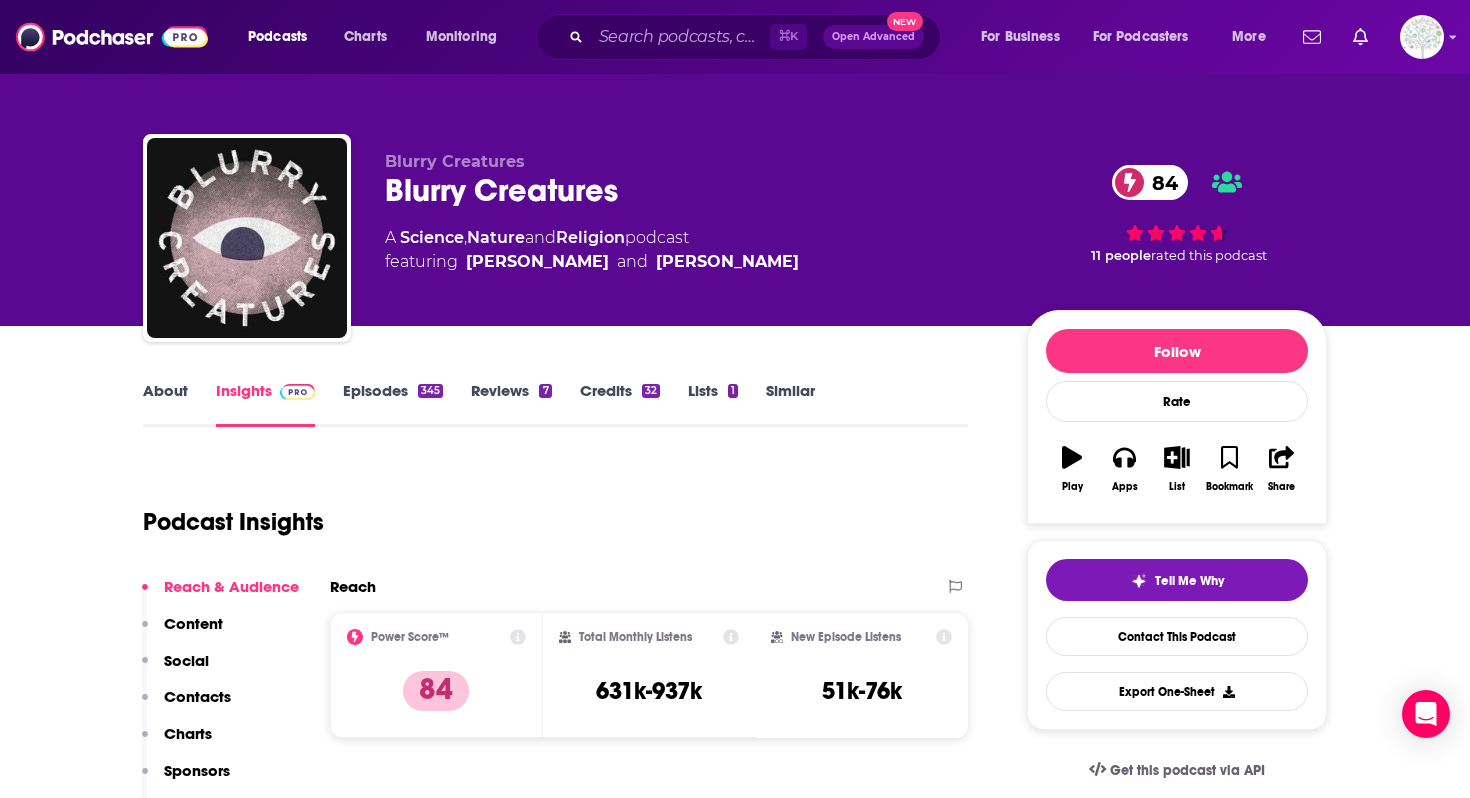 click on "About" at bounding box center (165, 404) 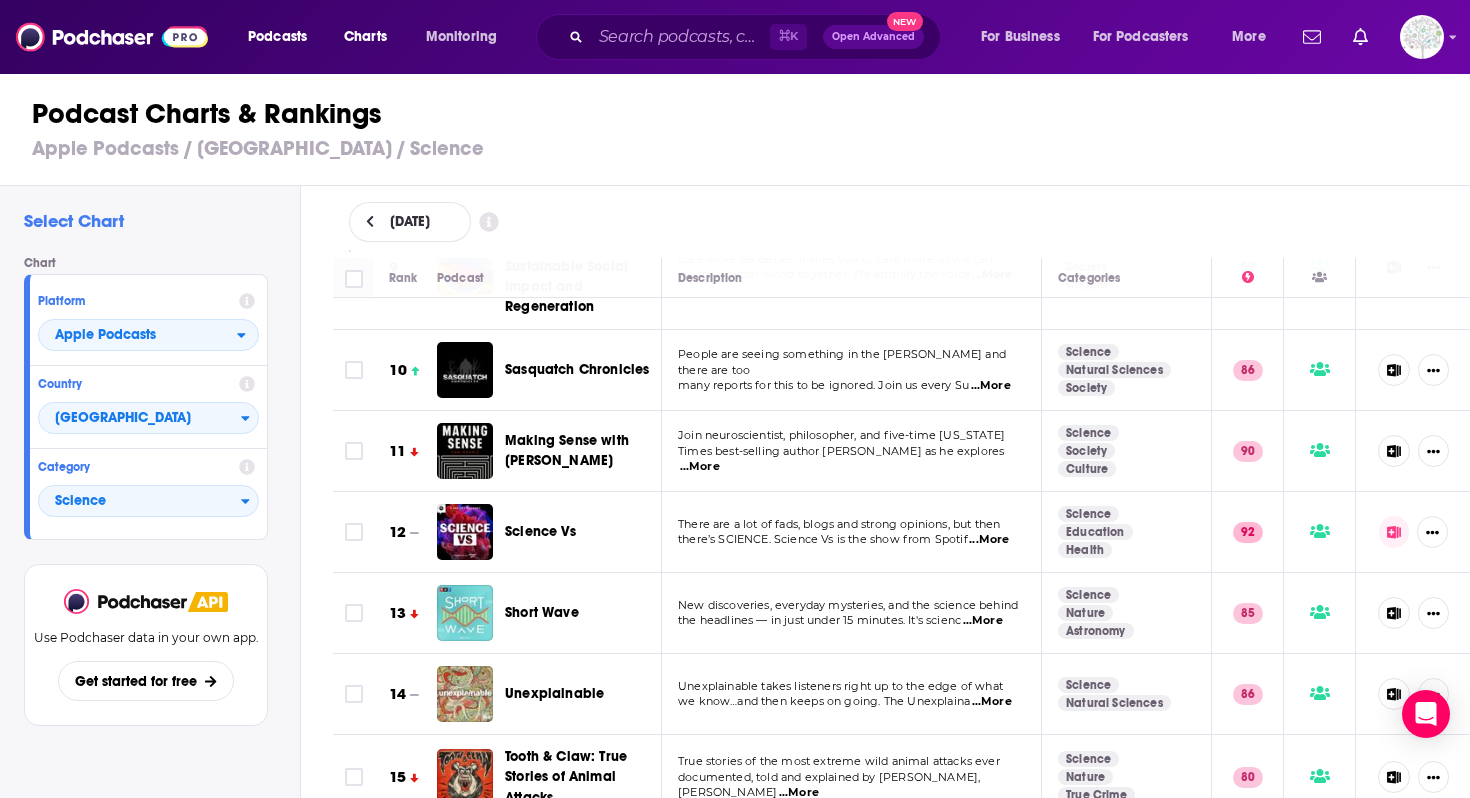 scroll, scrollTop: 815, scrollLeft: 0, axis: vertical 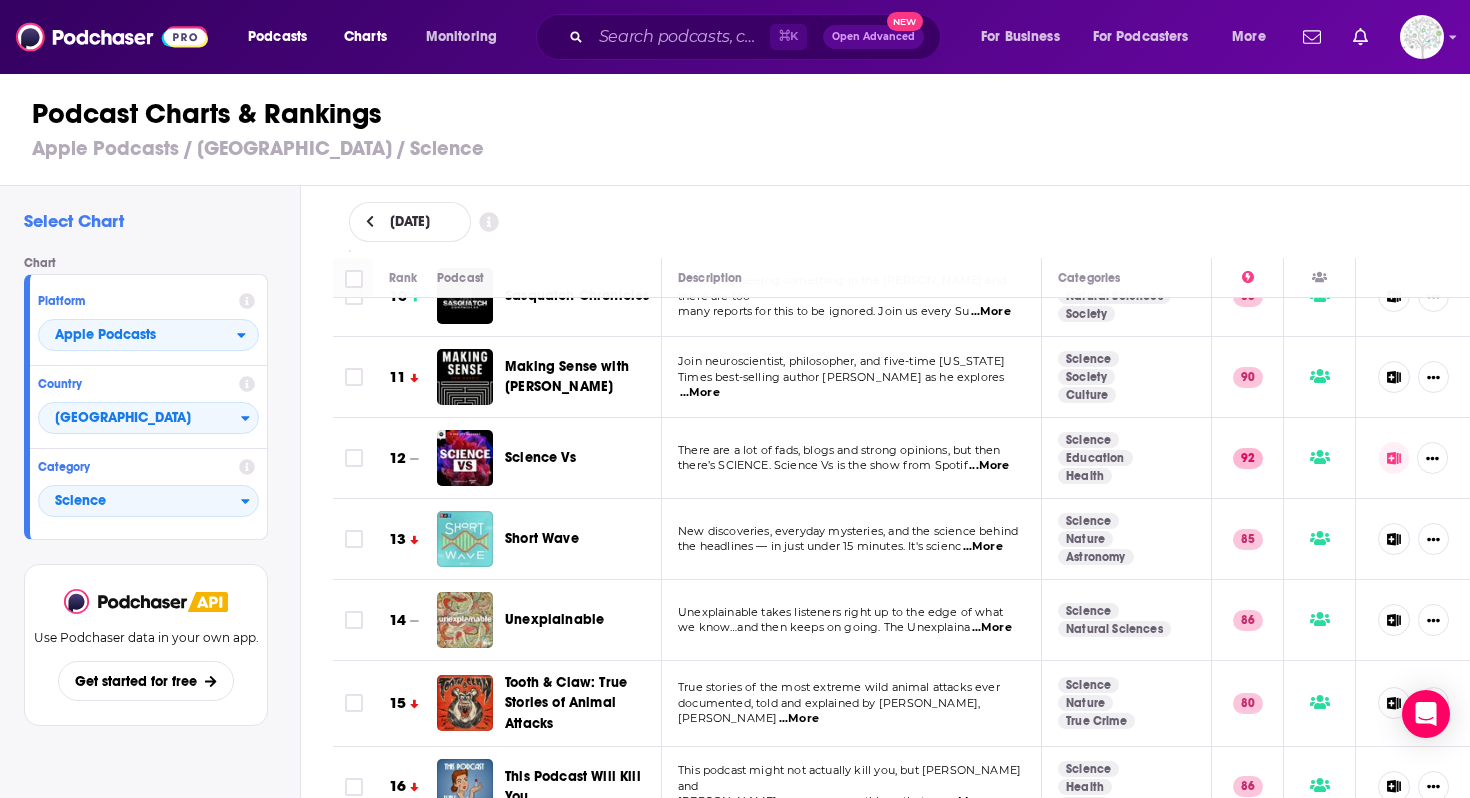 click on "...More" at bounding box center [983, 547] 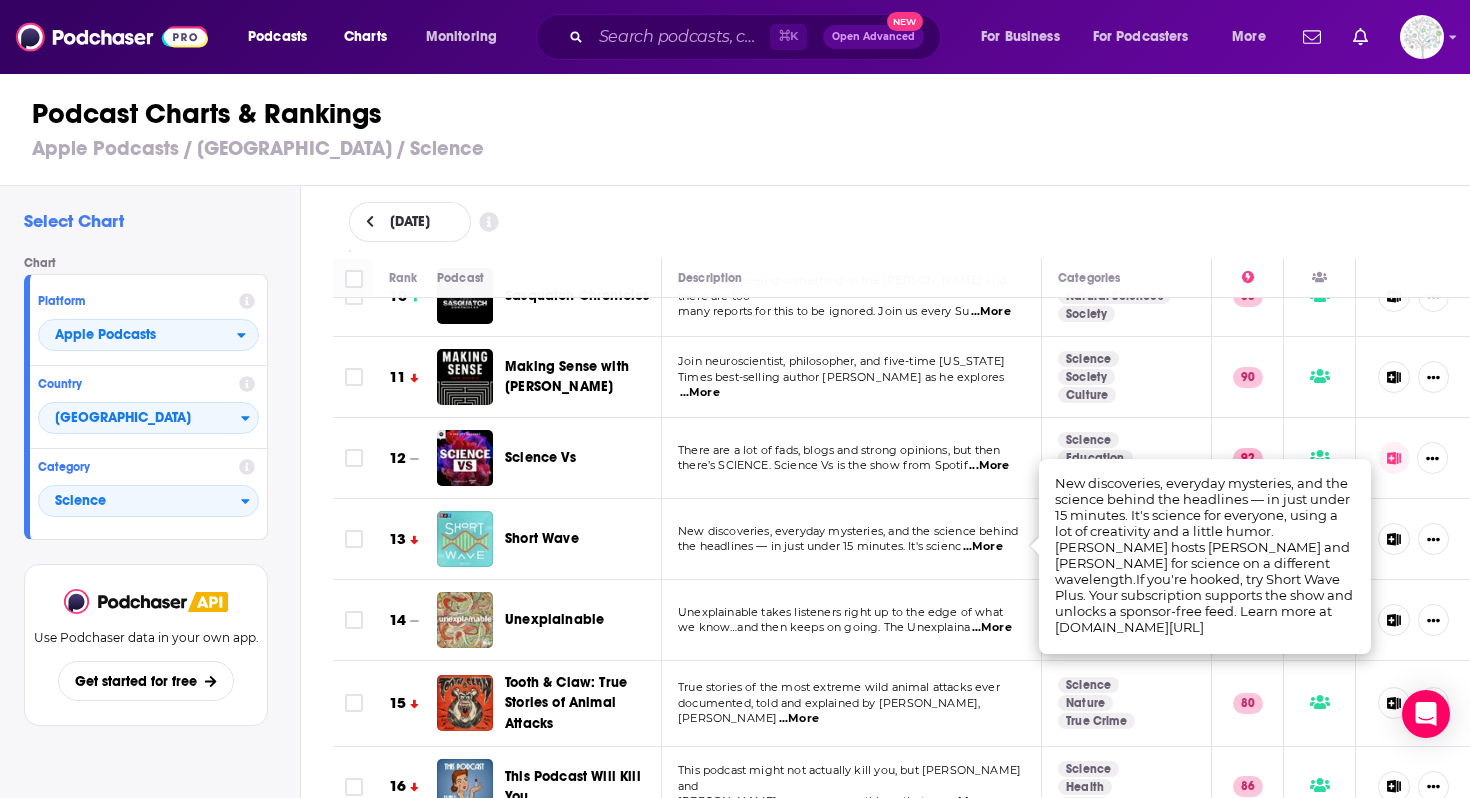 click on "...More" at bounding box center (989, 466) 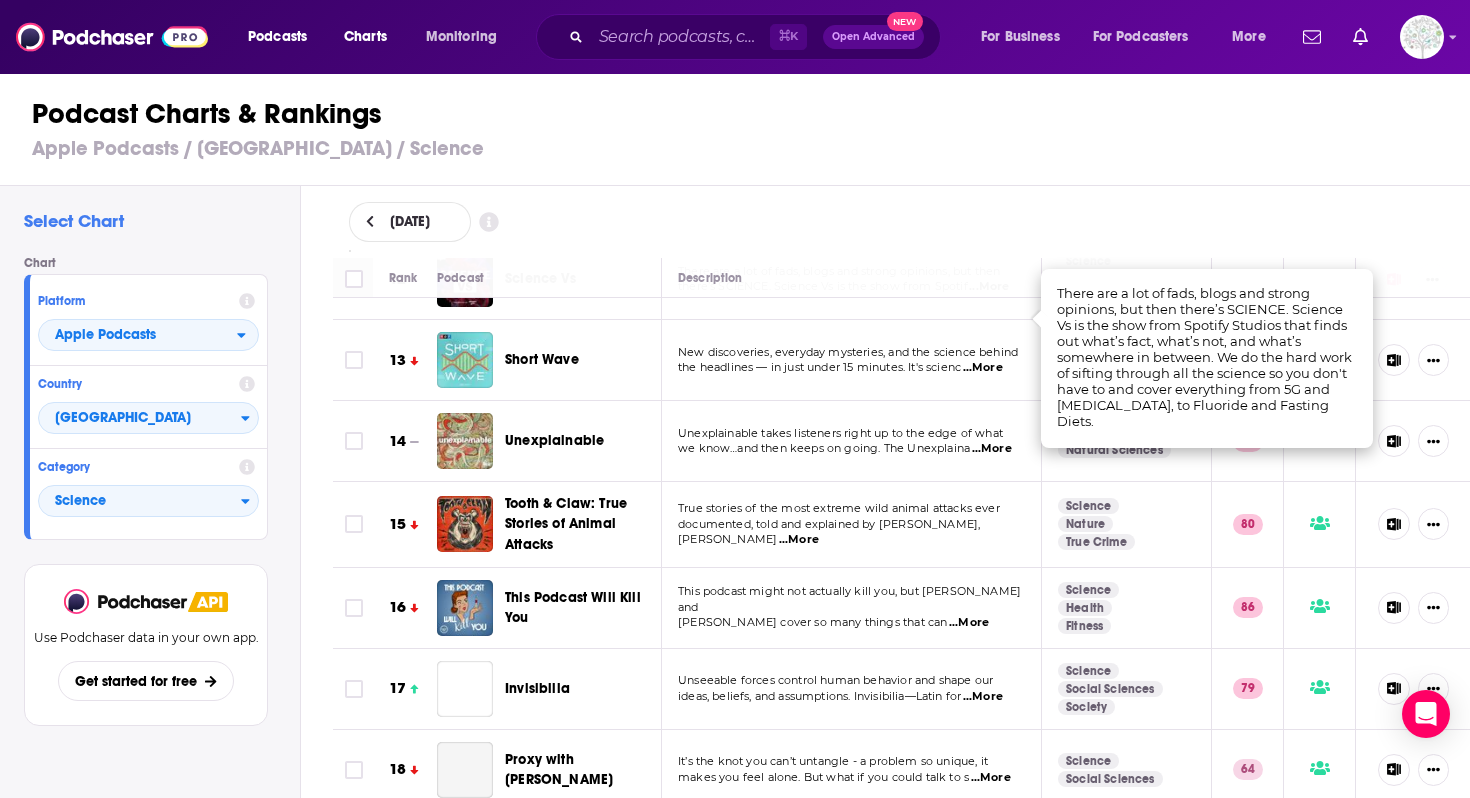 scroll, scrollTop: 1008, scrollLeft: 0, axis: vertical 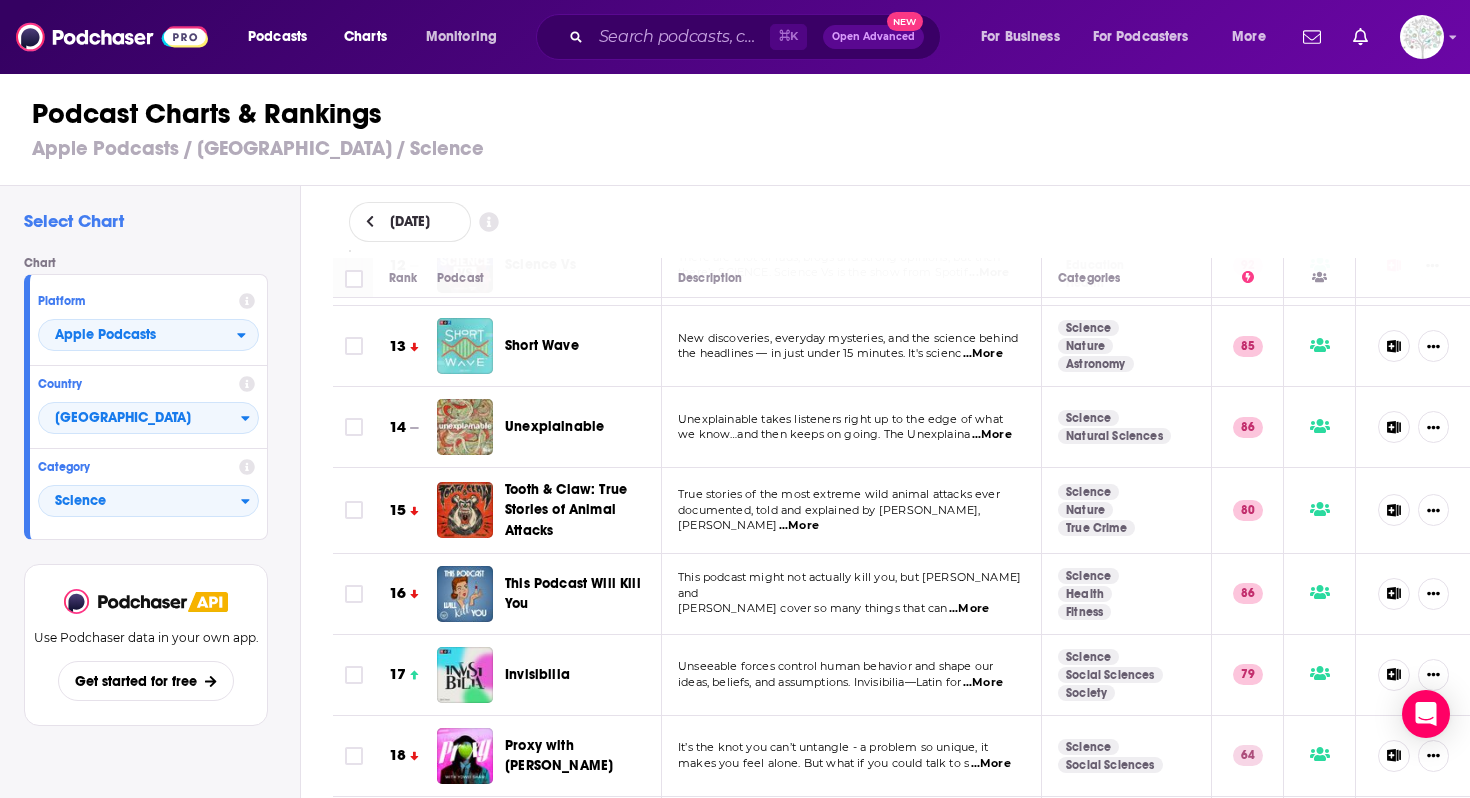 click on "...More" at bounding box center (992, 435) 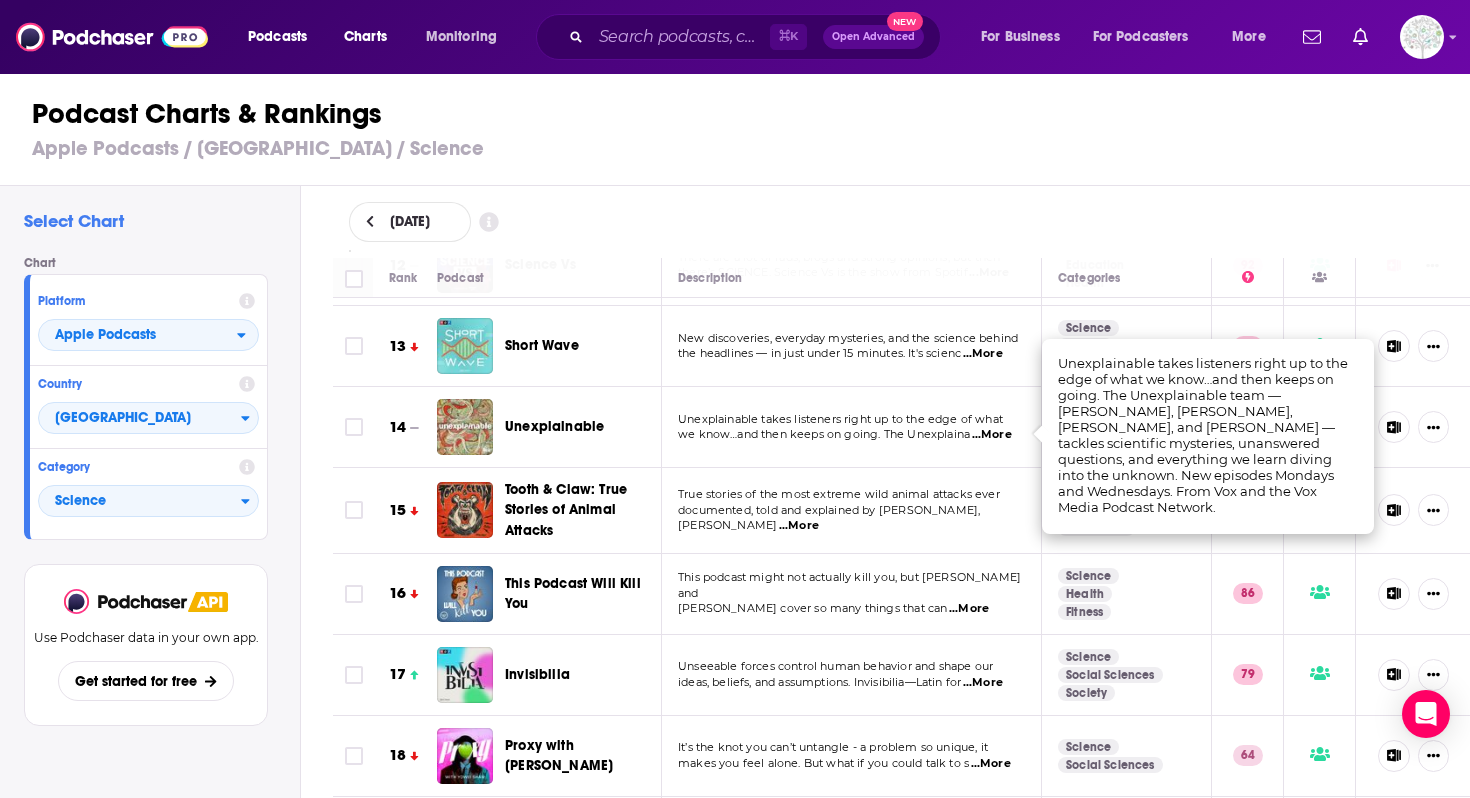 click on "...More" at bounding box center (969, 609) 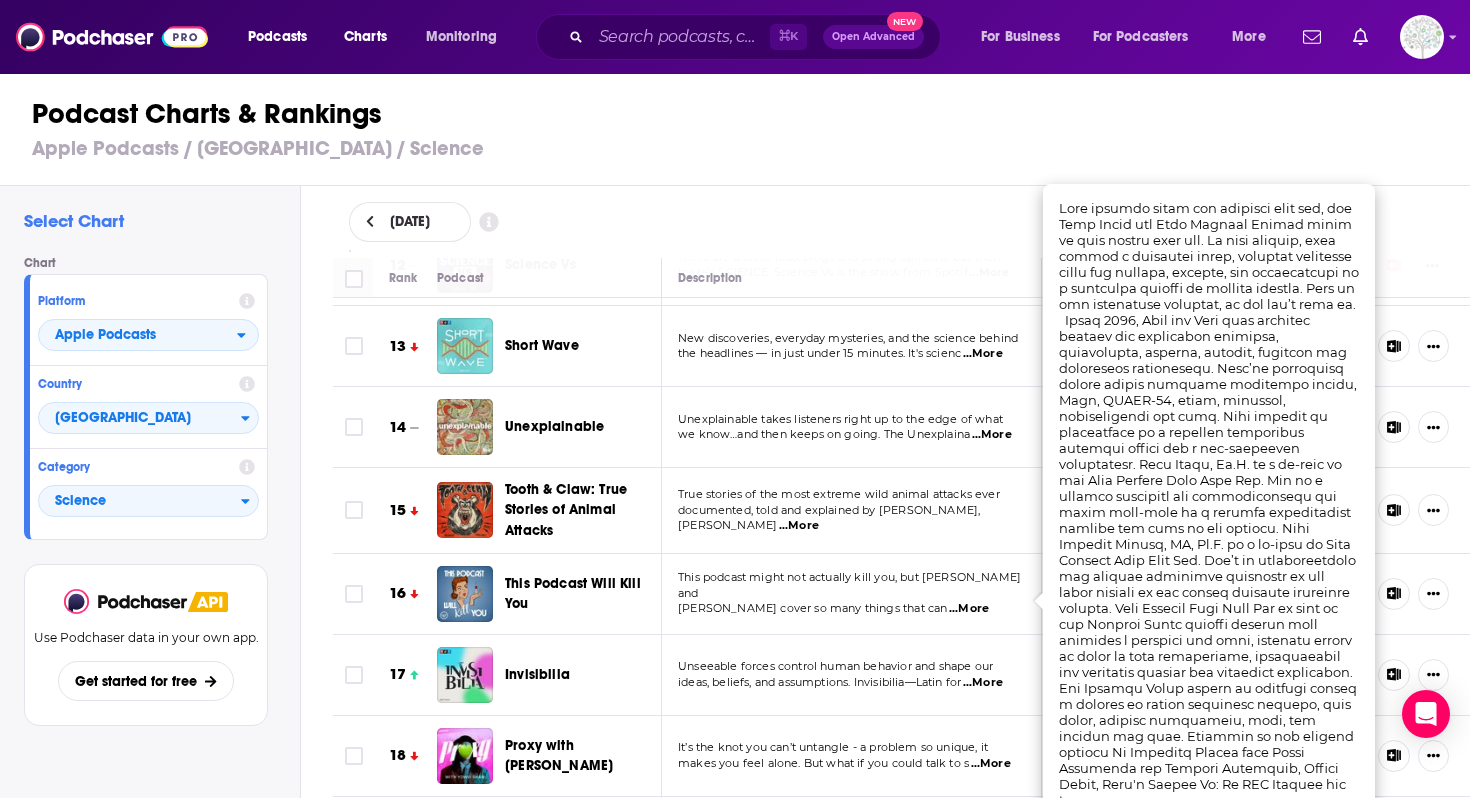 click on "...More" at bounding box center [969, 609] 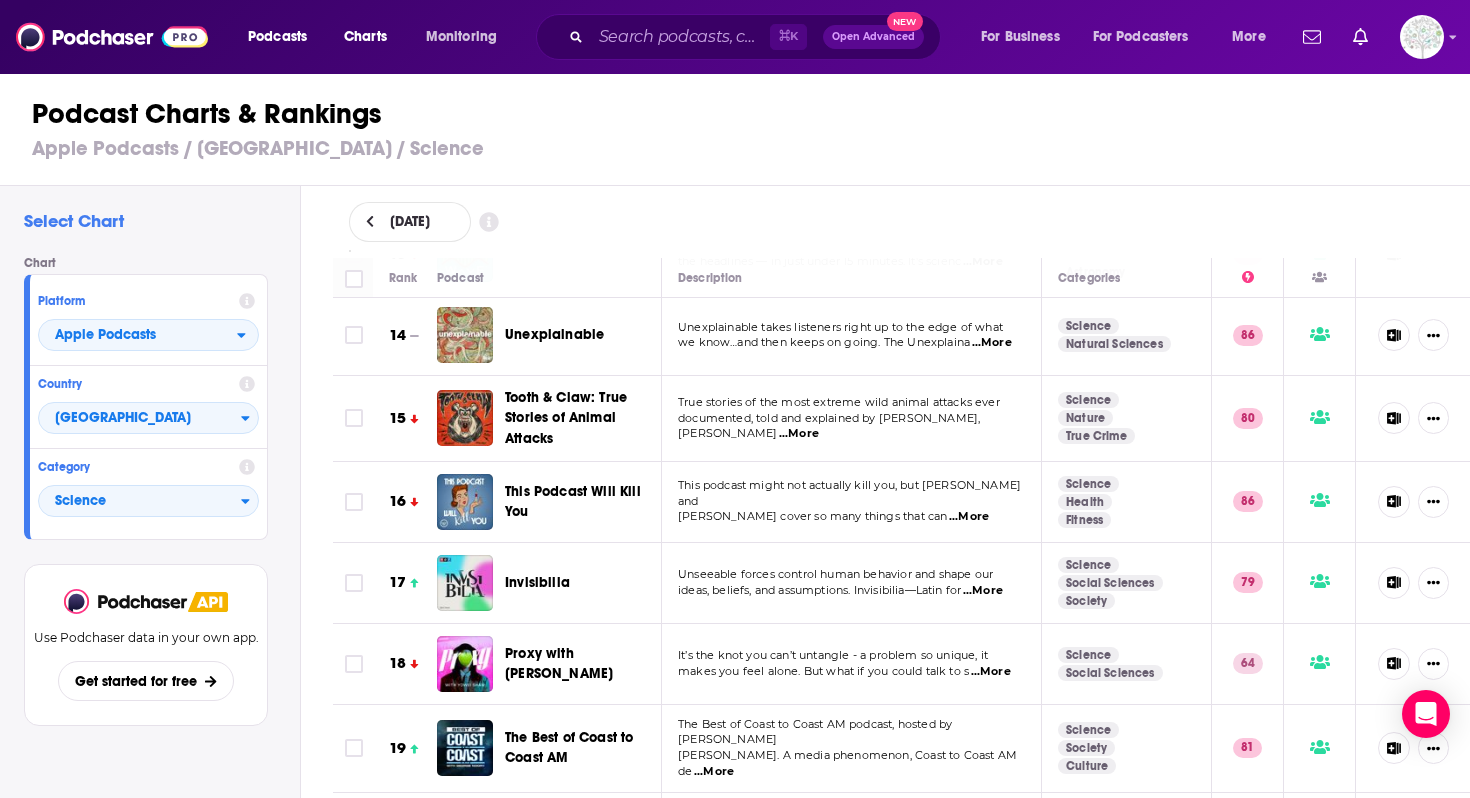 scroll, scrollTop: 1102, scrollLeft: 0, axis: vertical 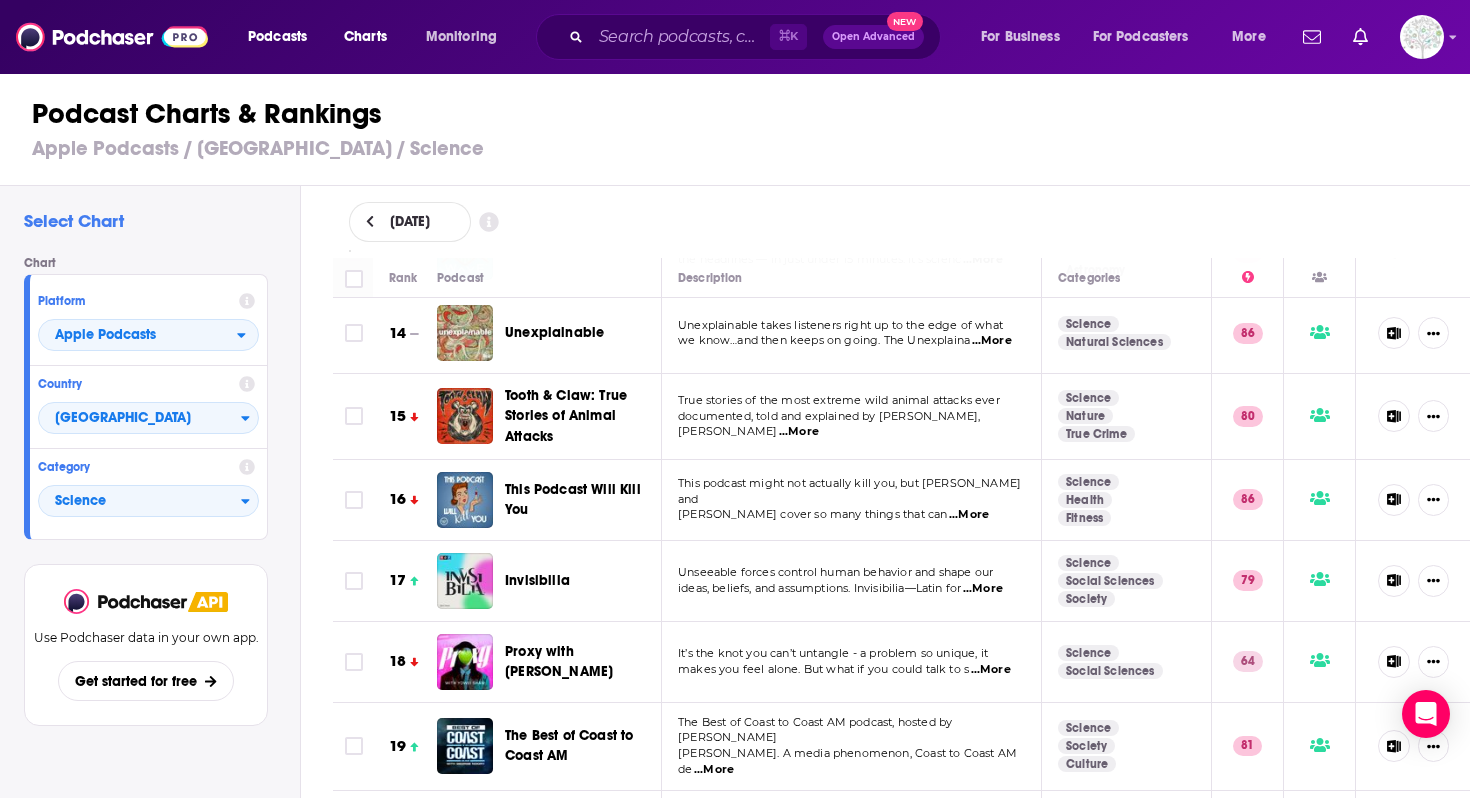 click on "...More" at bounding box center (983, 589) 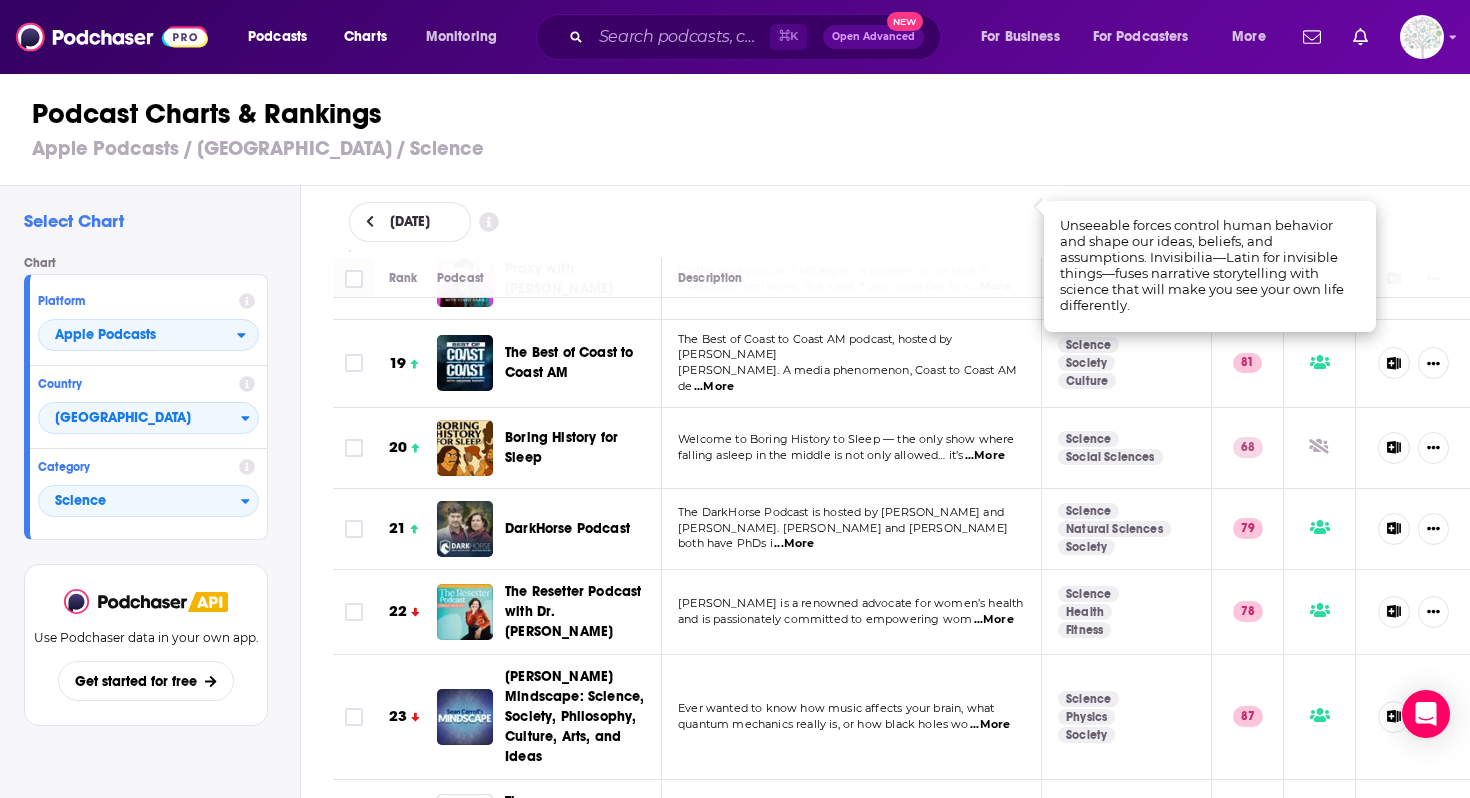 scroll, scrollTop: 1489, scrollLeft: 0, axis: vertical 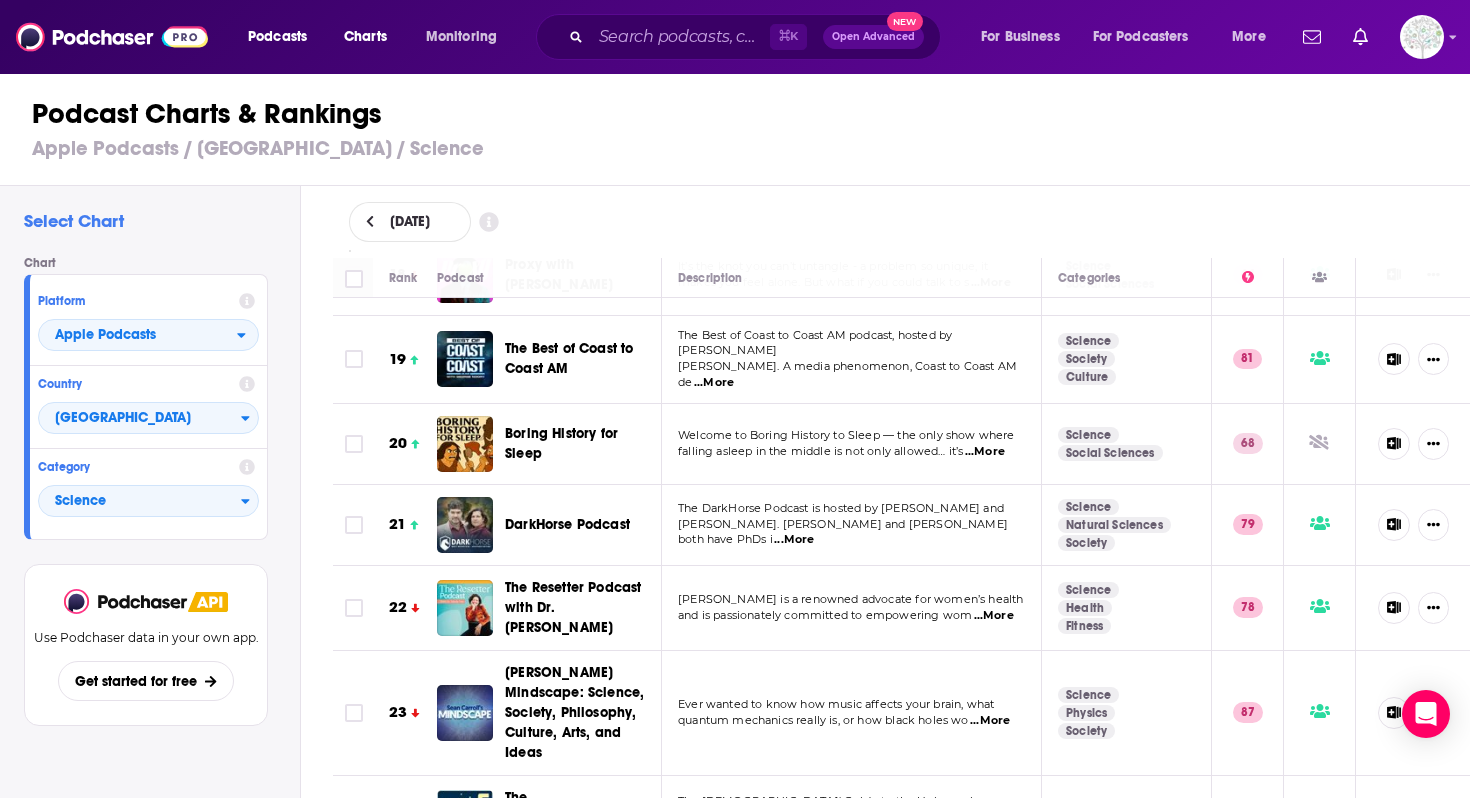 click on "...More" at bounding box center (985, 452) 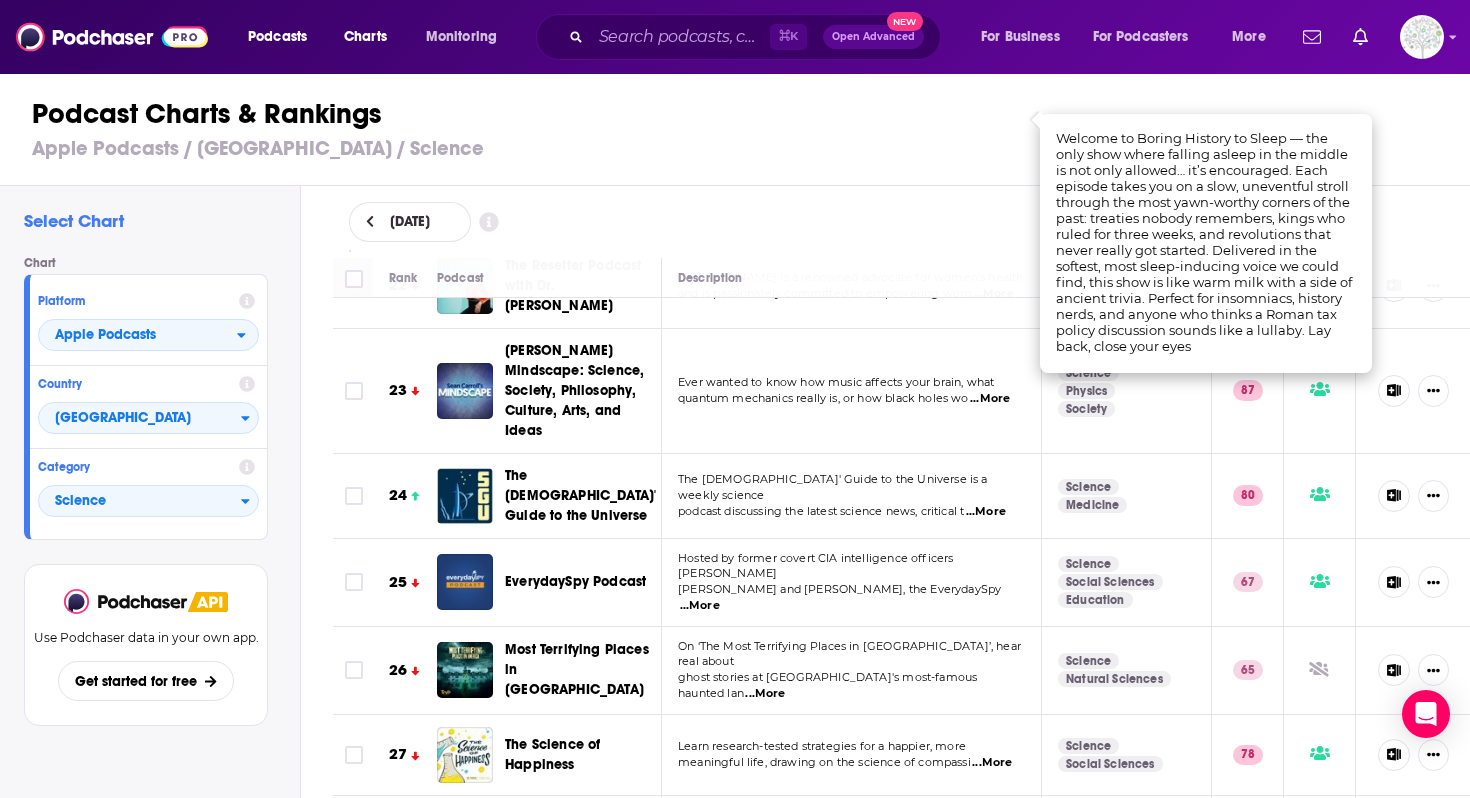 scroll, scrollTop: 2157, scrollLeft: 0, axis: vertical 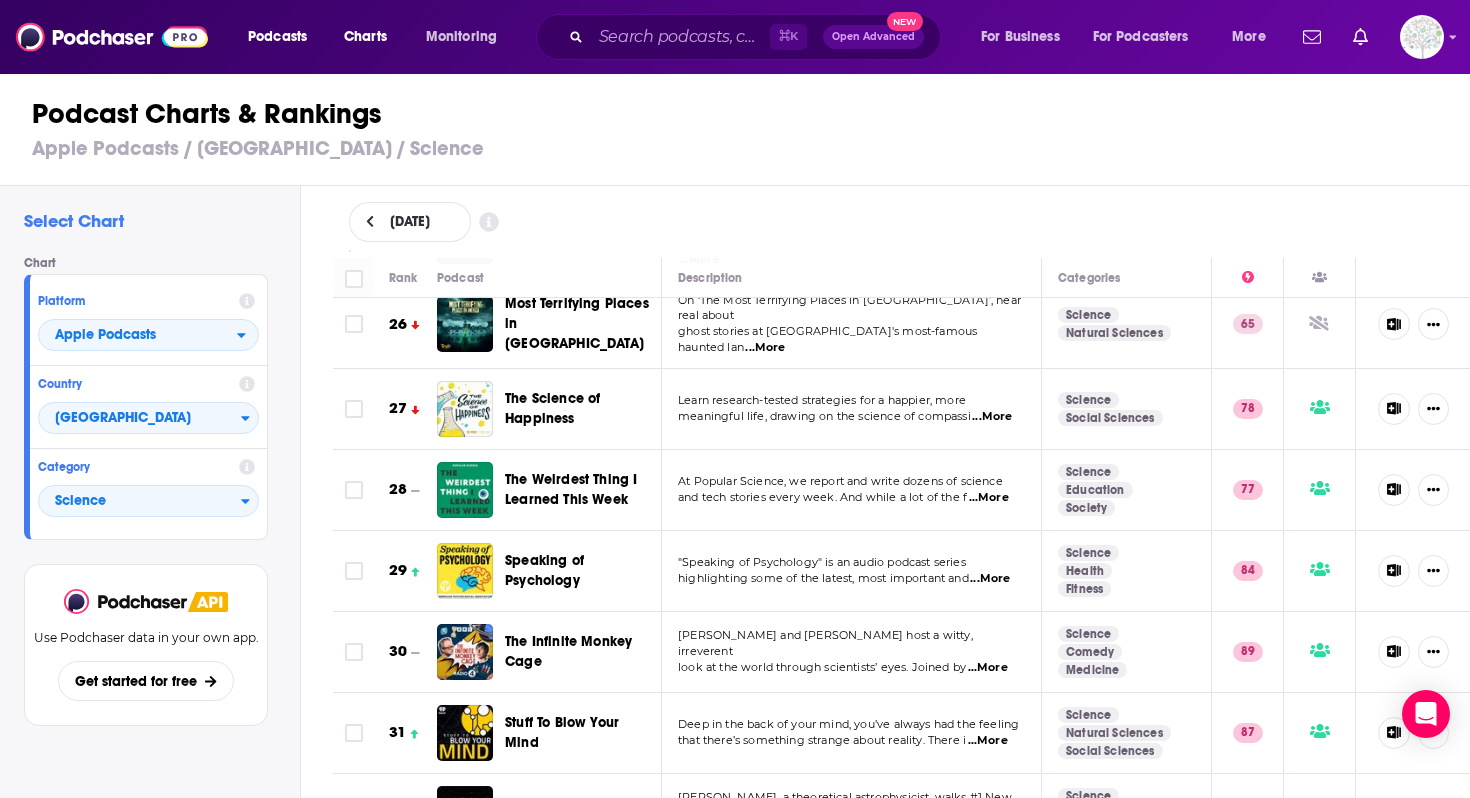 click on "At Popular Science, we report and write dozens of science" at bounding box center (840, 481) 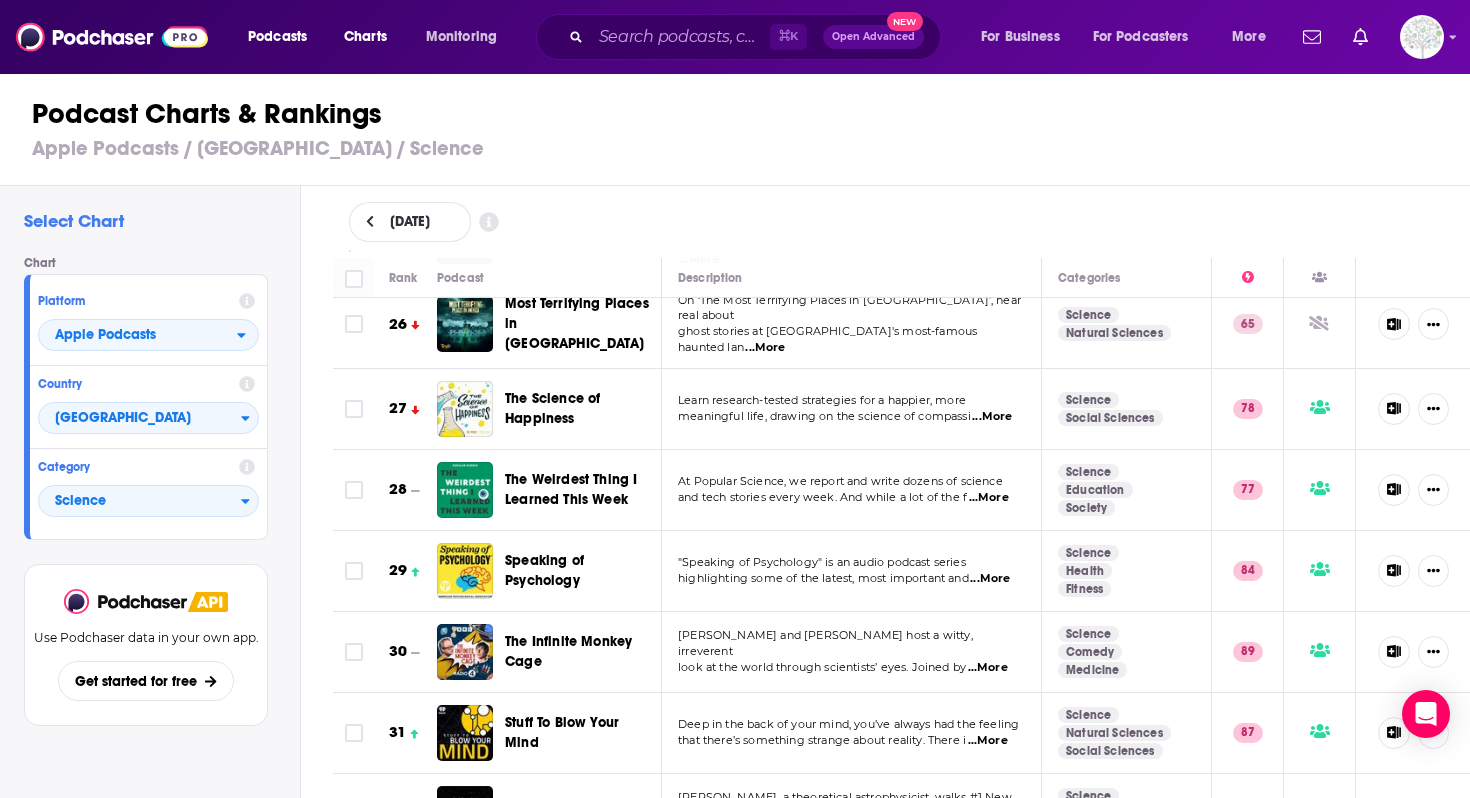click on "At Popular Science, we report and write dozens of science" at bounding box center (840, 481) 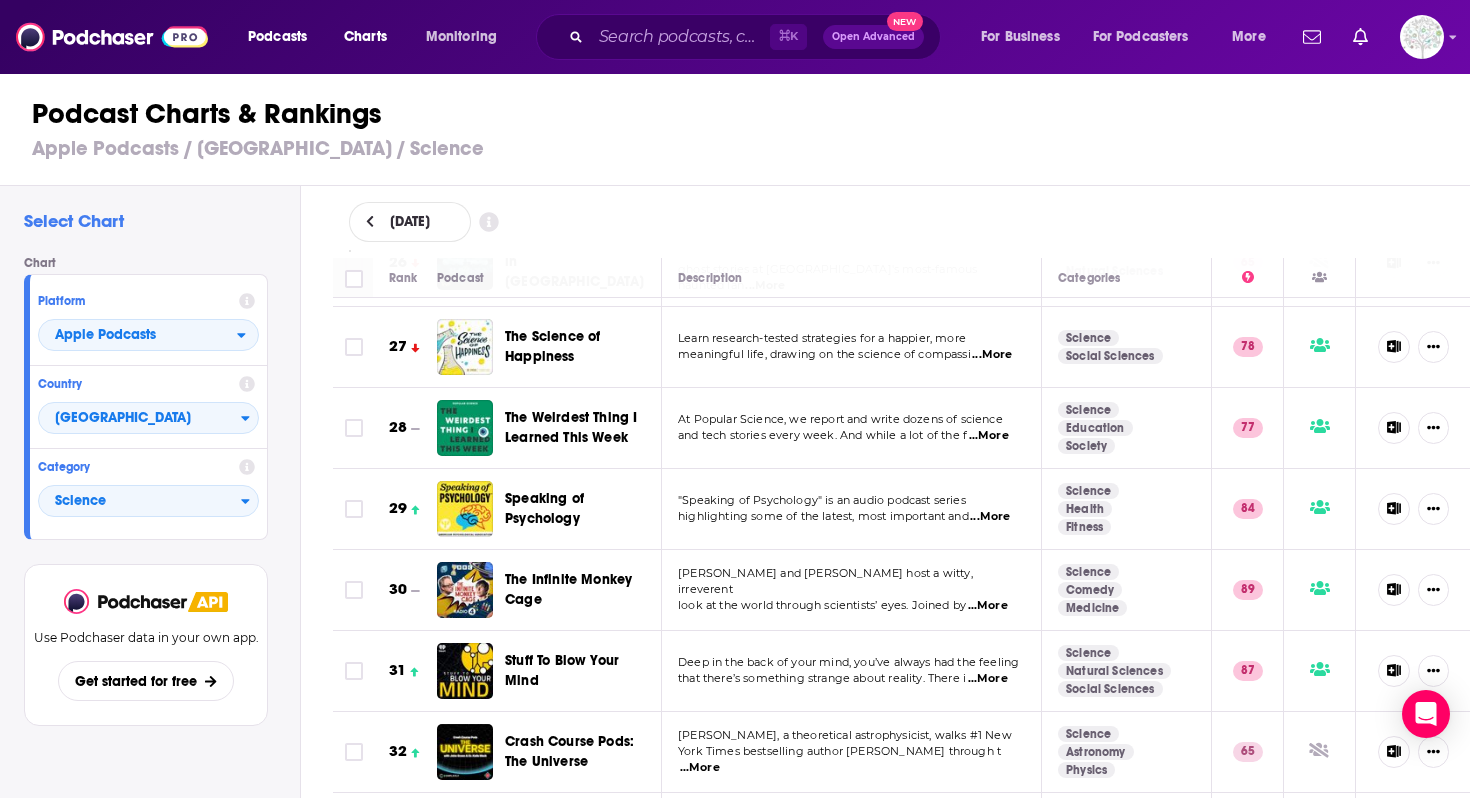 scroll, scrollTop: 2221, scrollLeft: 0, axis: vertical 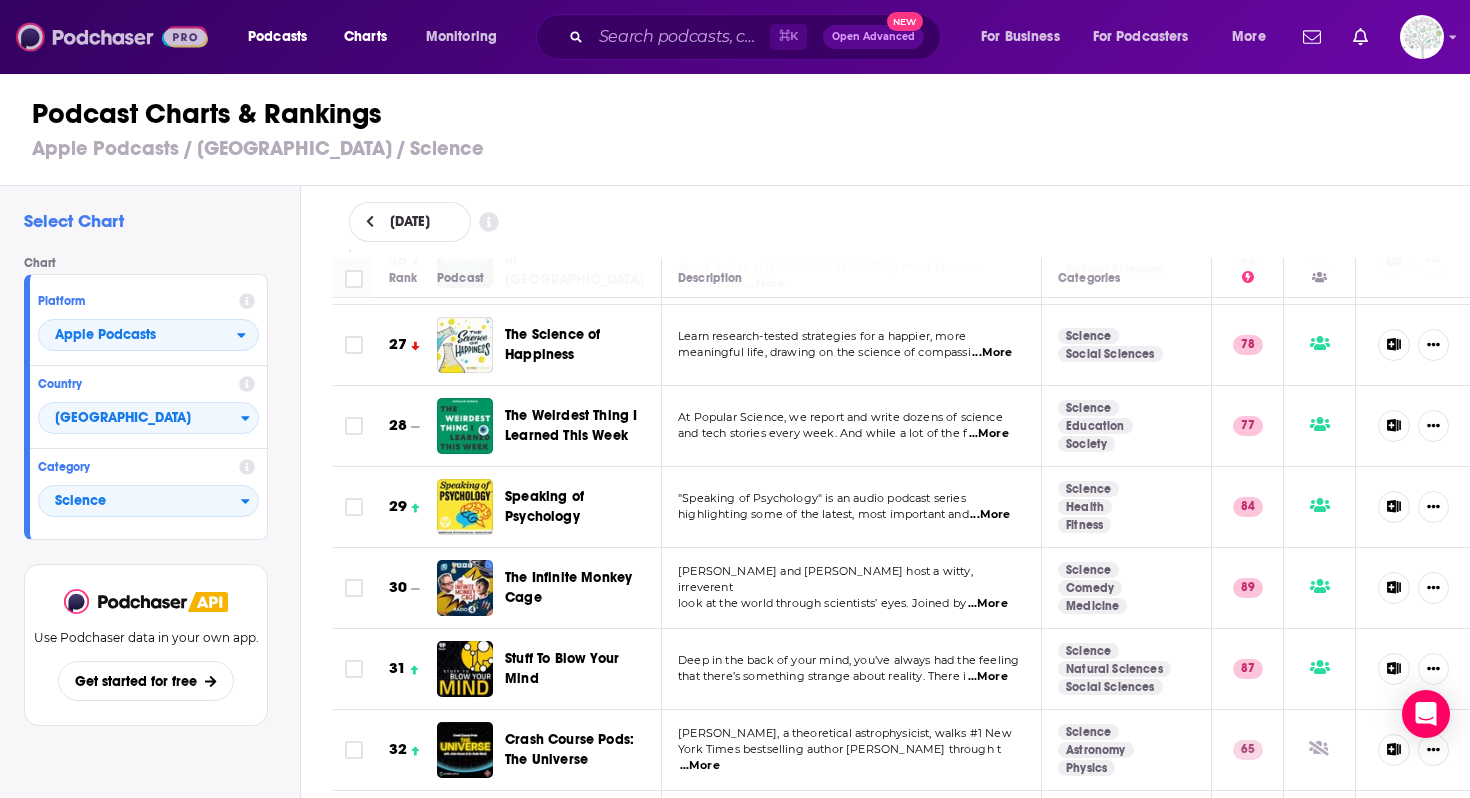 click at bounding box center (112, 37) 